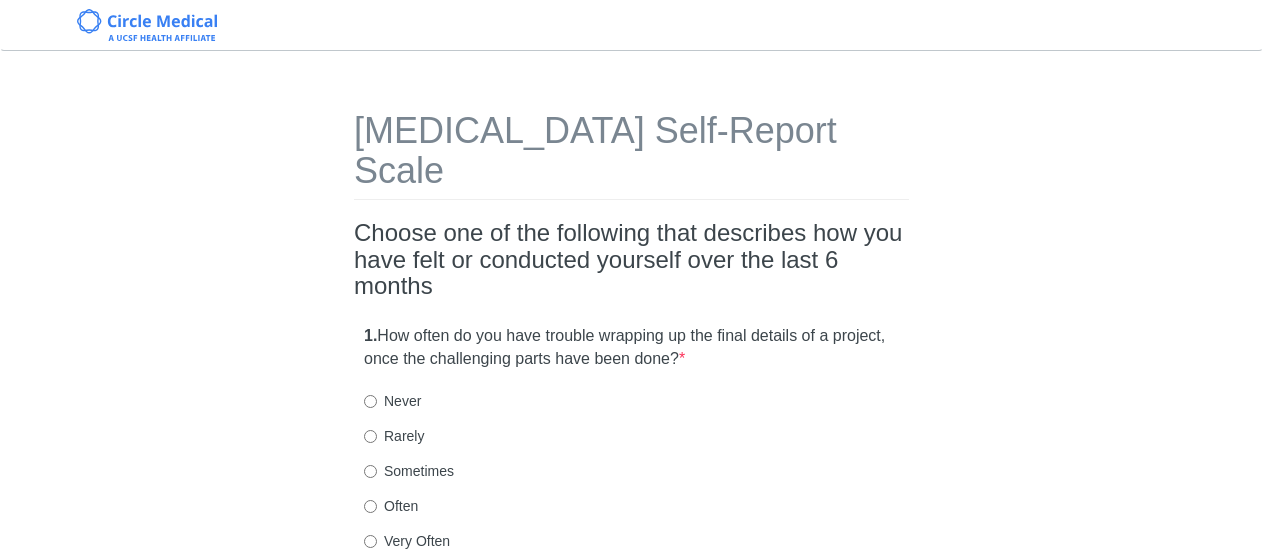 scroll, scrollTop: 0, scrollLeft: 0, axis: both 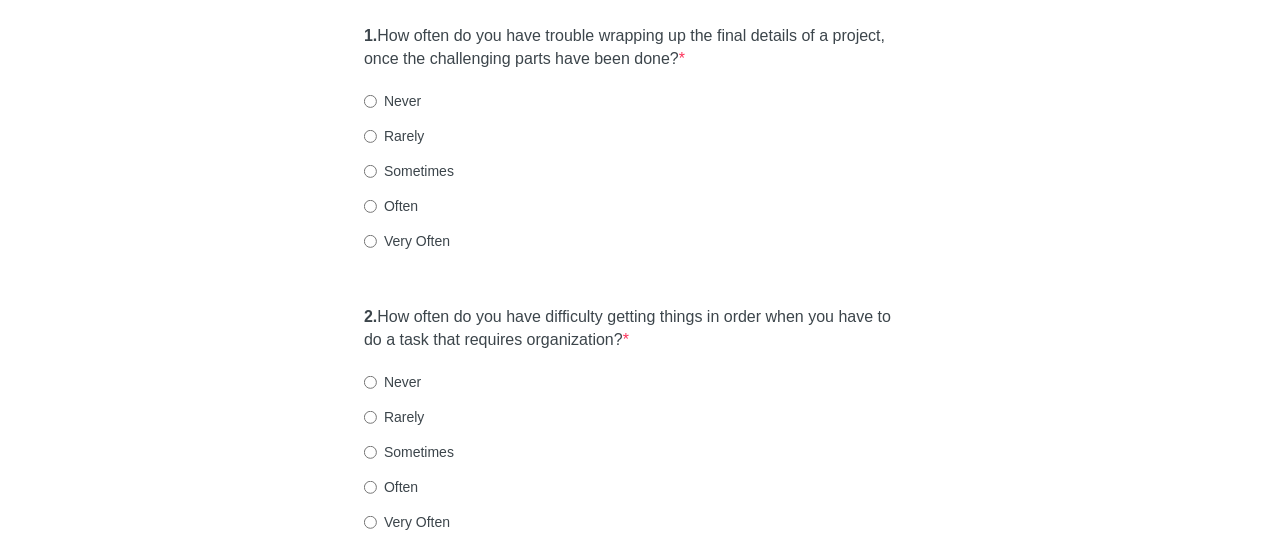 click on "Very Often" at bounding box center (407, 241) 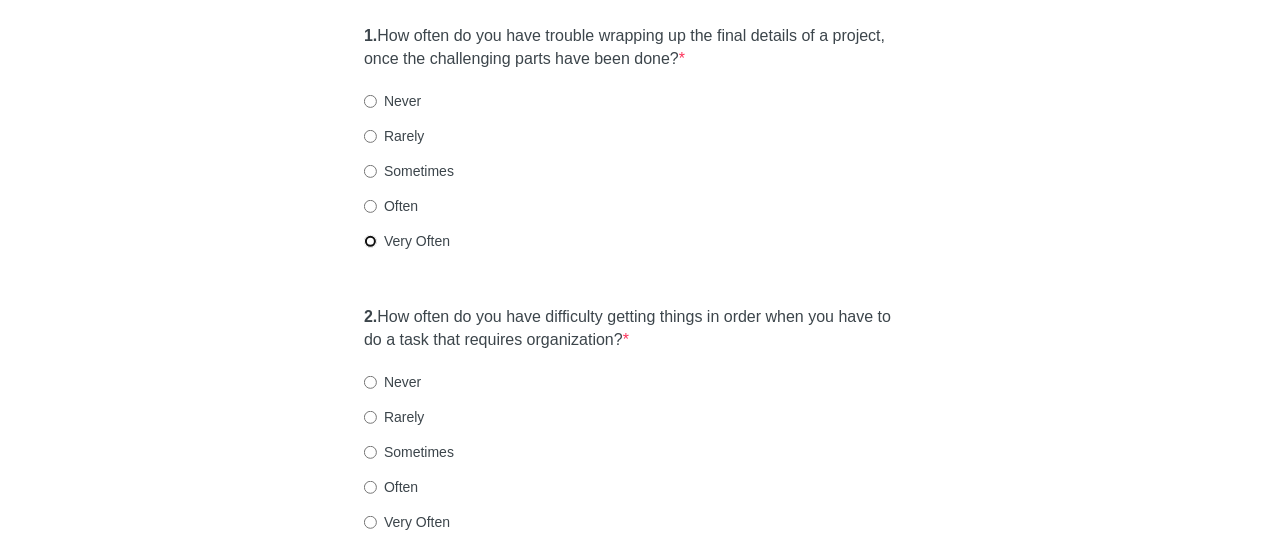 click on "Very Often" at bounding box center (370, 241) 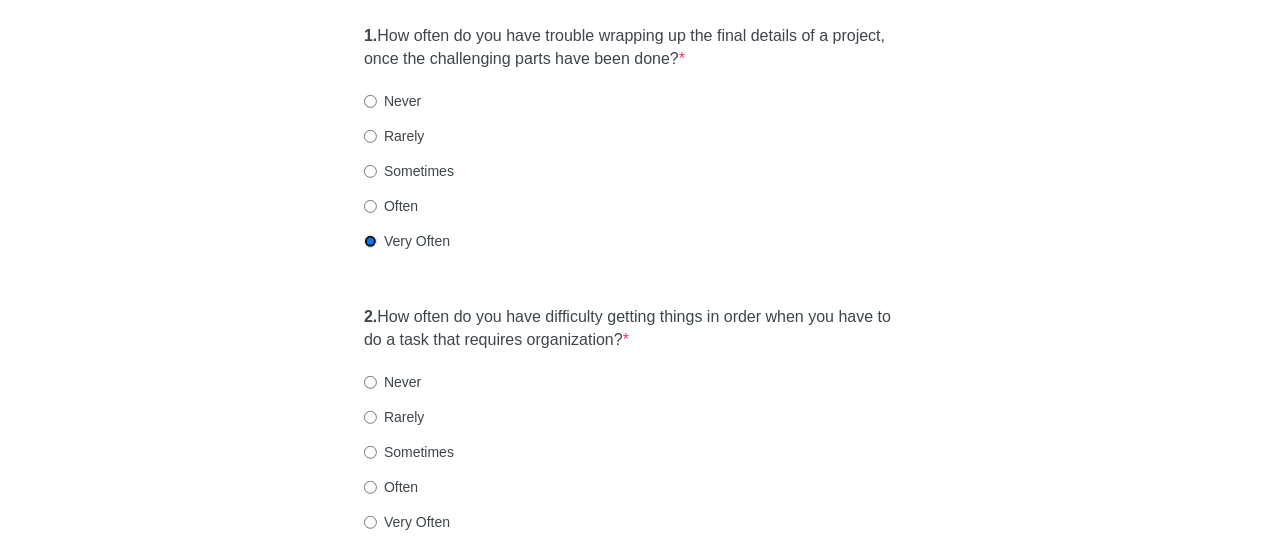 scroll, scrollTop: 500, scrollLeft: 0, axis: vertical 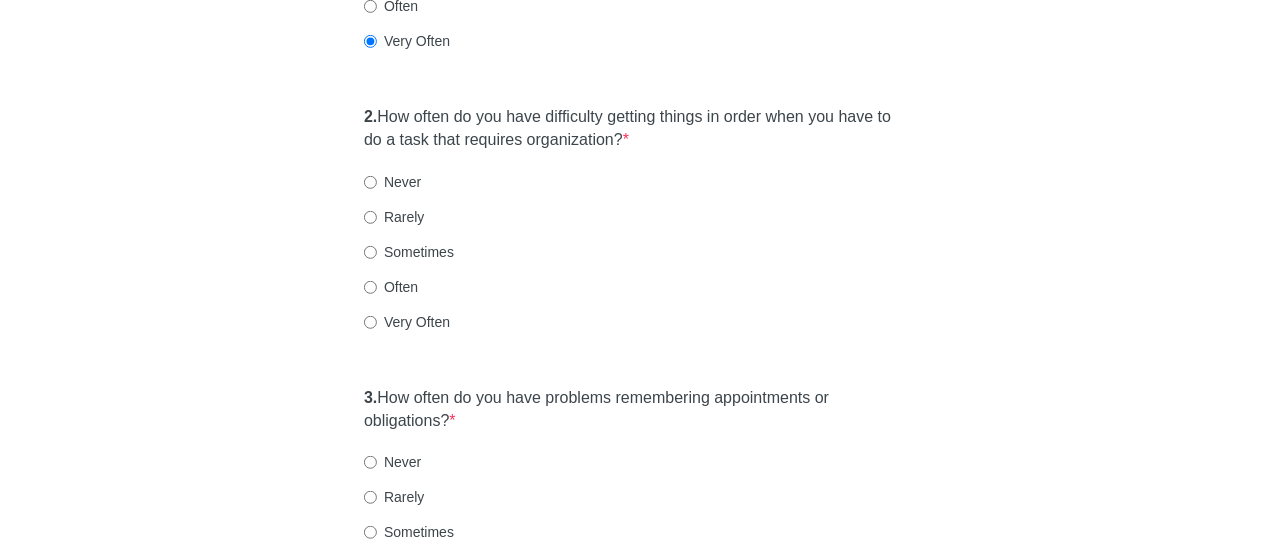 click on "2.  How often do you have difficulty getting things in order when you have to do a task that requires organization?  * Never Rarely Sometimes Often Very Often" at bounding box center [631, 229] 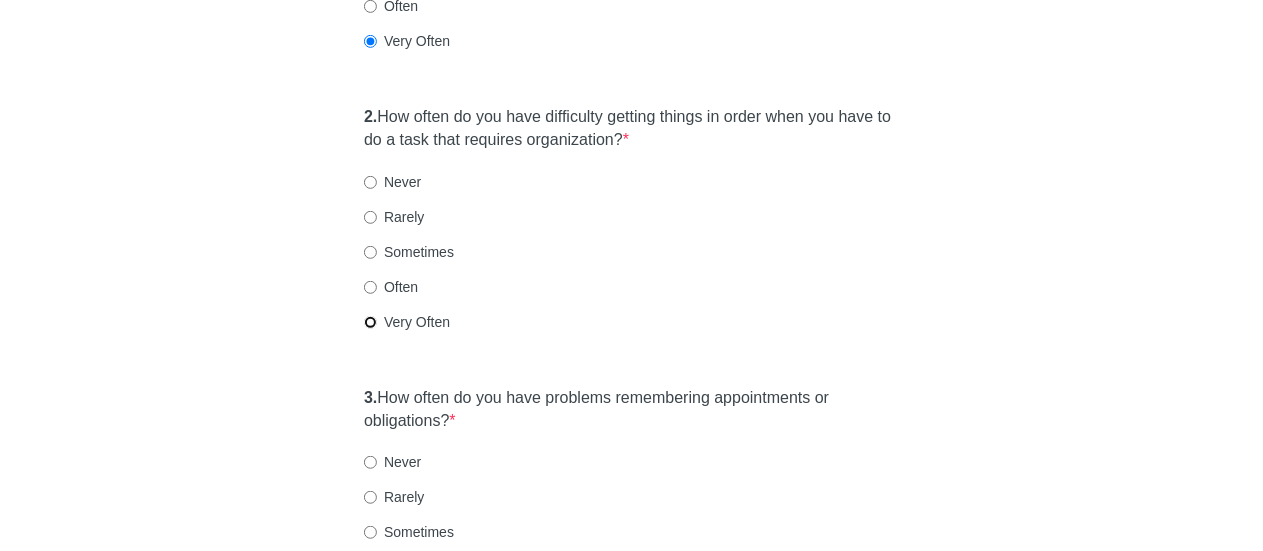 click on "Very Often" at bounding box center (370, 322) 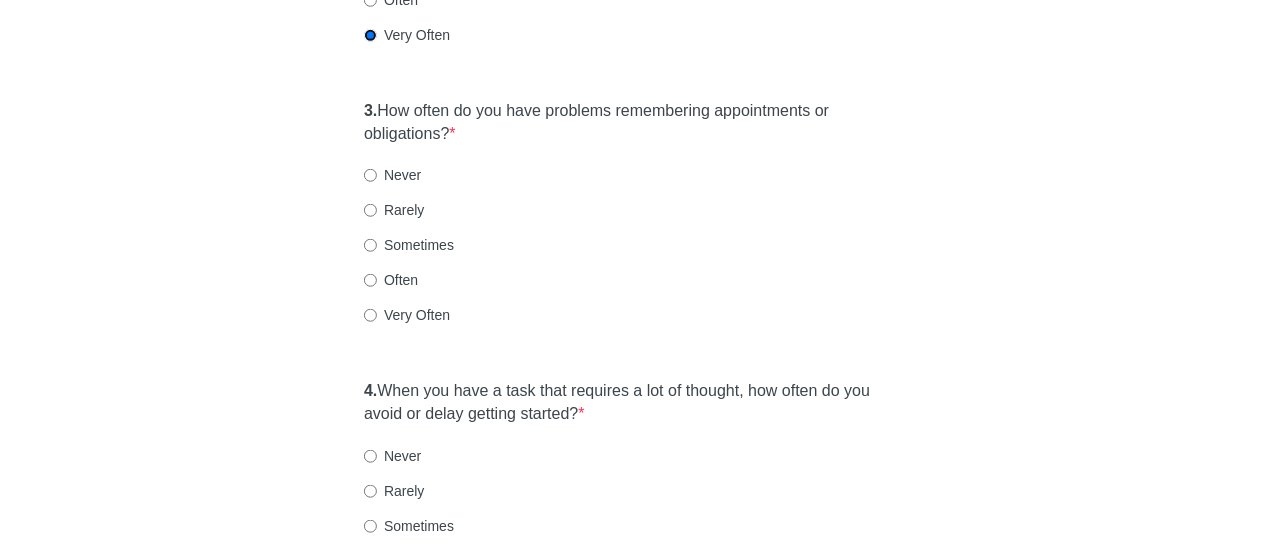 scroll, scrollTop: 800, scrollLeft: 0, axis: vertical 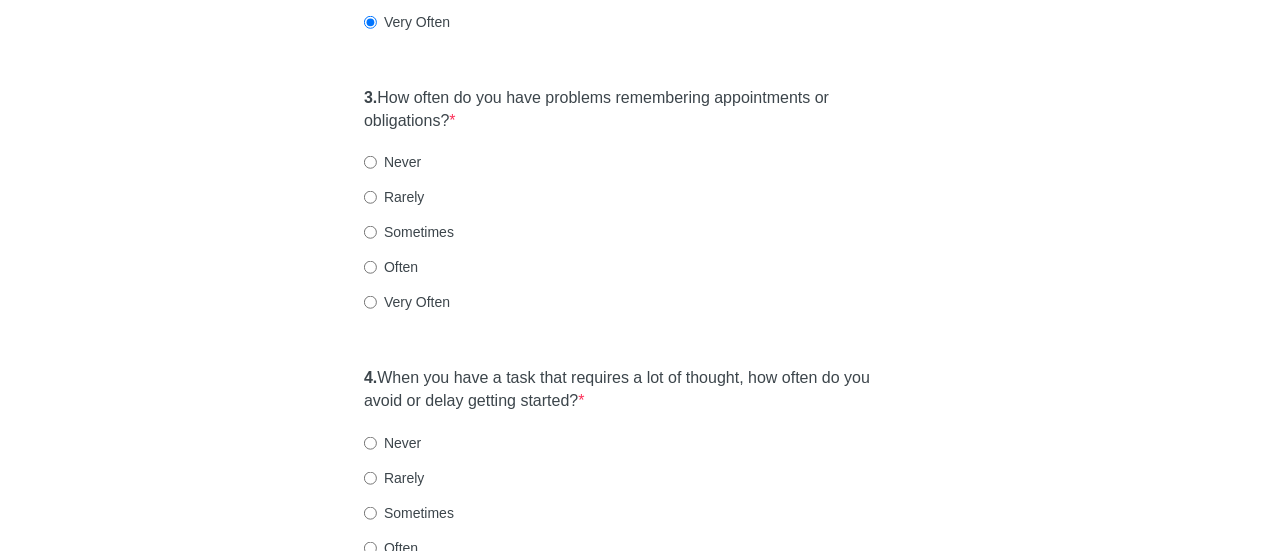 click on "Often" at bounding box center [391, 267] 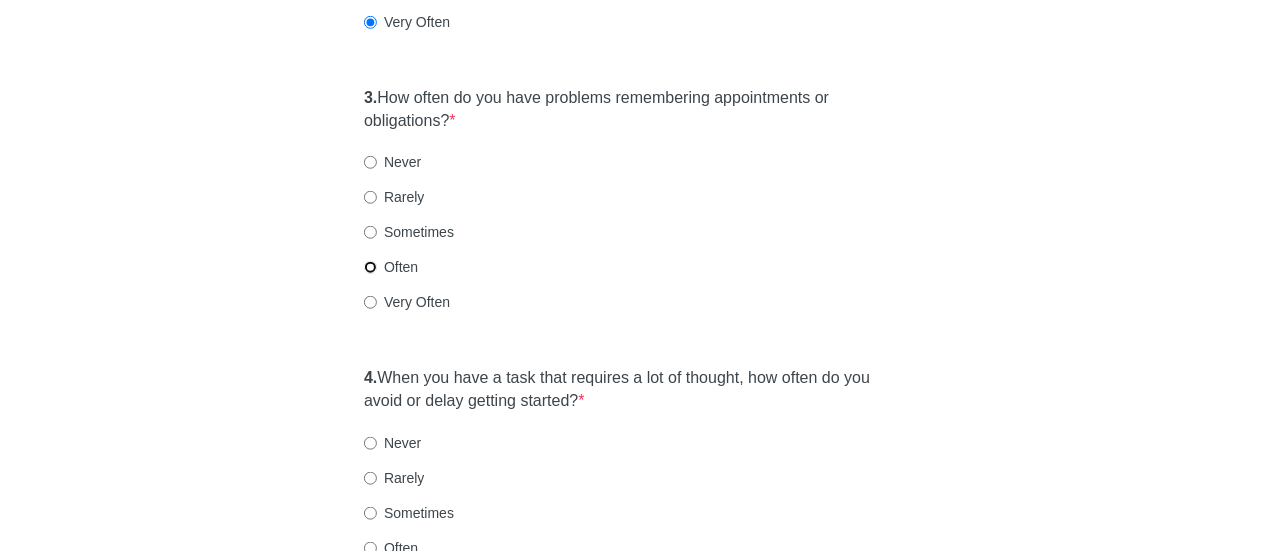 click on "Often" at bounding box center [370, 267] 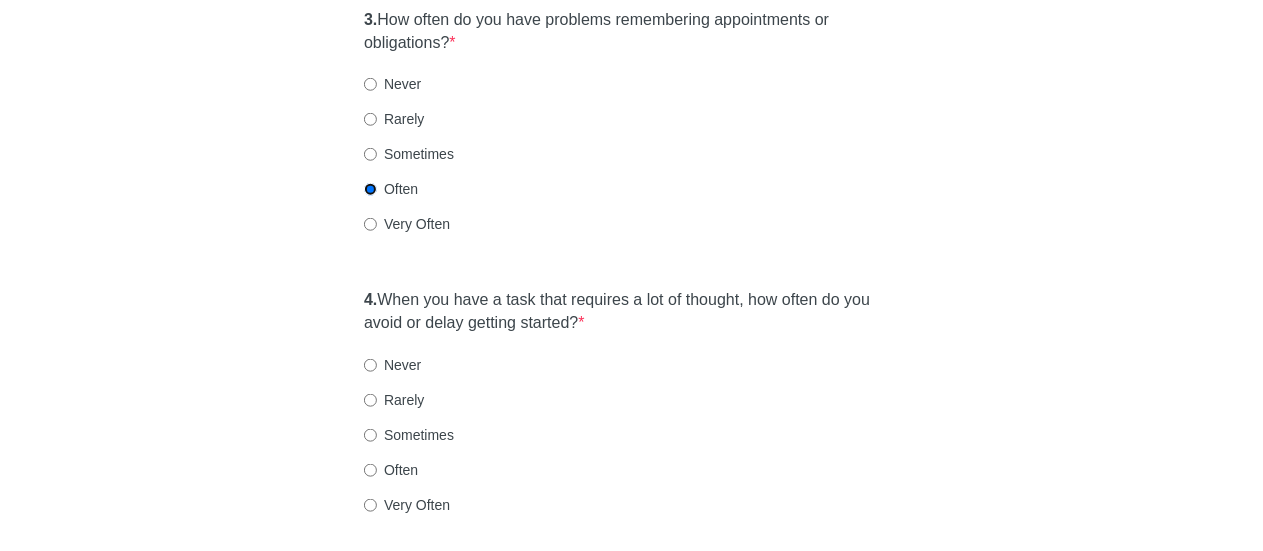 scroll, scrollTop: 1000, scrollLeft: 0, axis: vertical 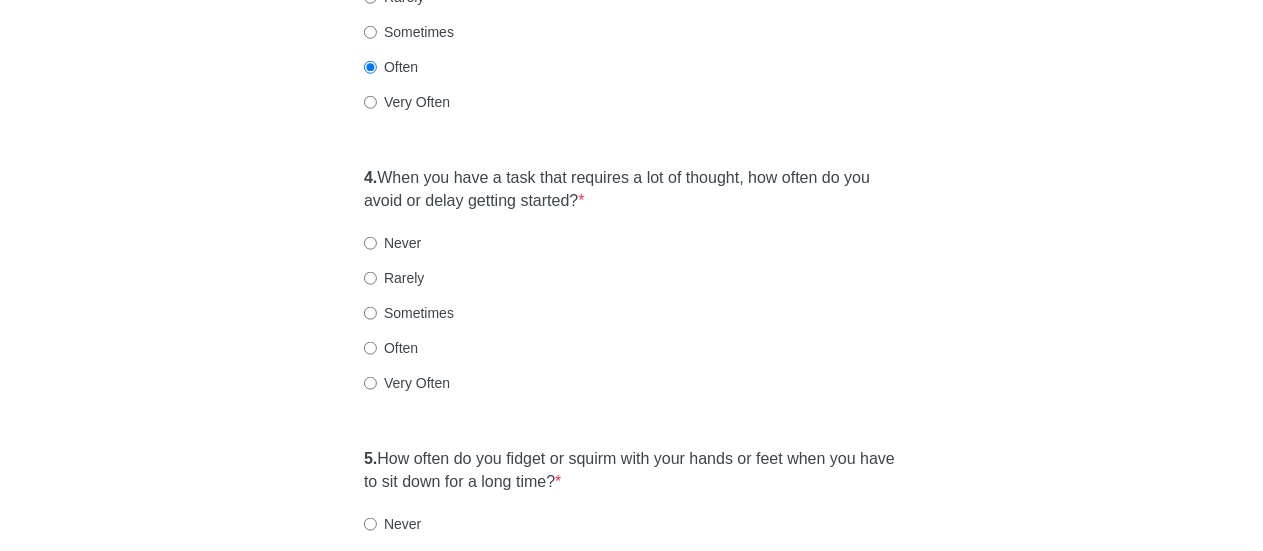 click on "Very Often" at bounding box center (407, 383) 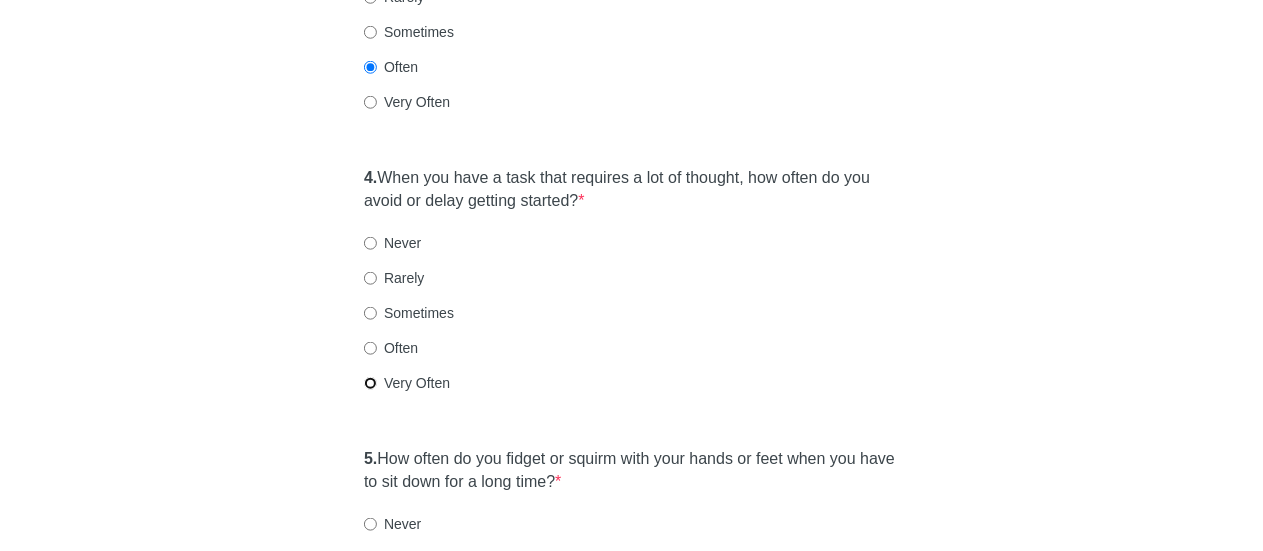 click on "Very Often" at bounding box center [370, 383] 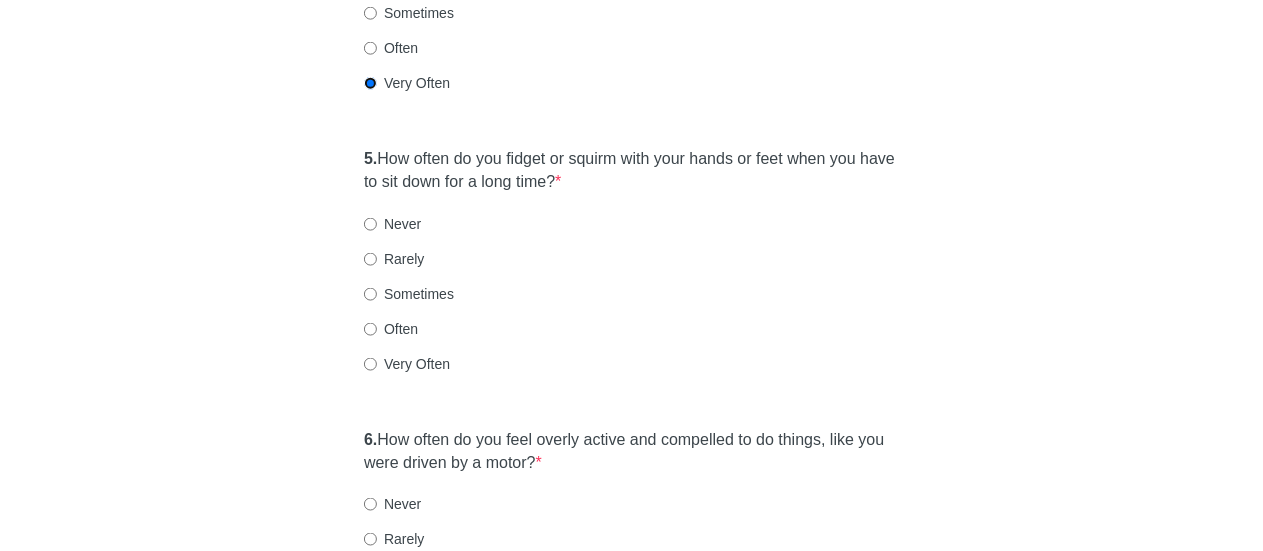 scroll, scrollTop: 1400, scrollLeft: 0, axis: vertical 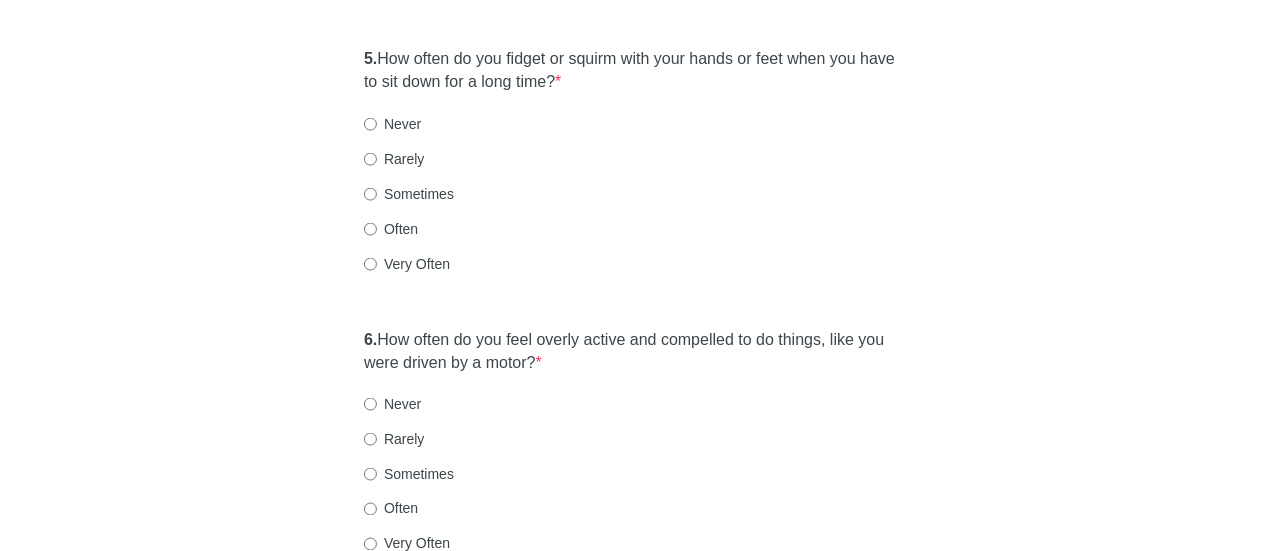 click on "Often" at bounding box center (391, 229) 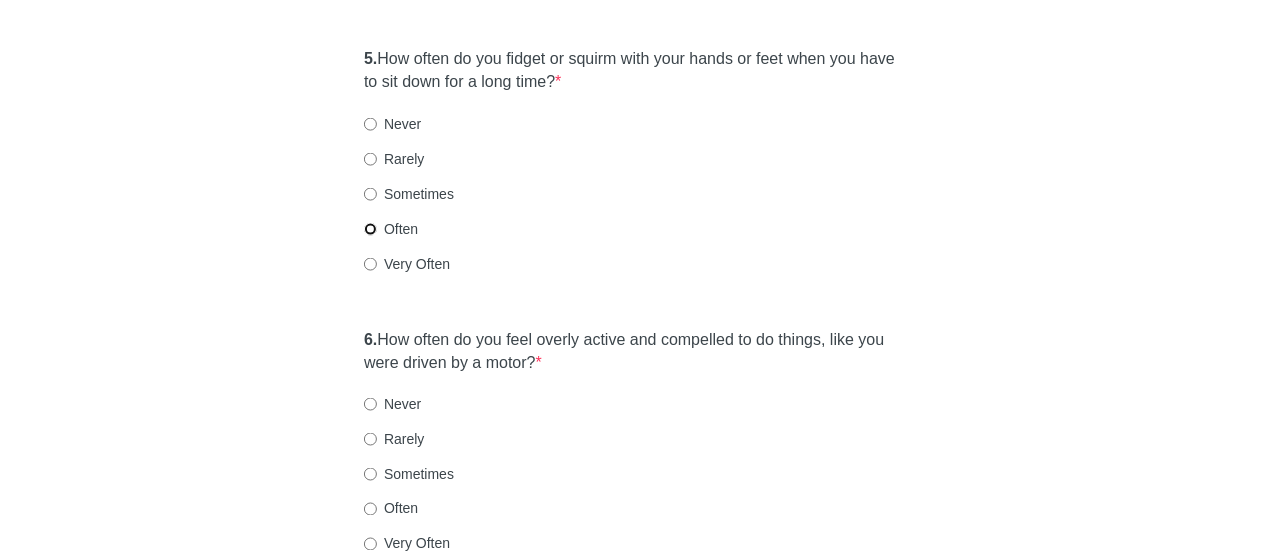 click on "Often" at bounding box center [370, 229] 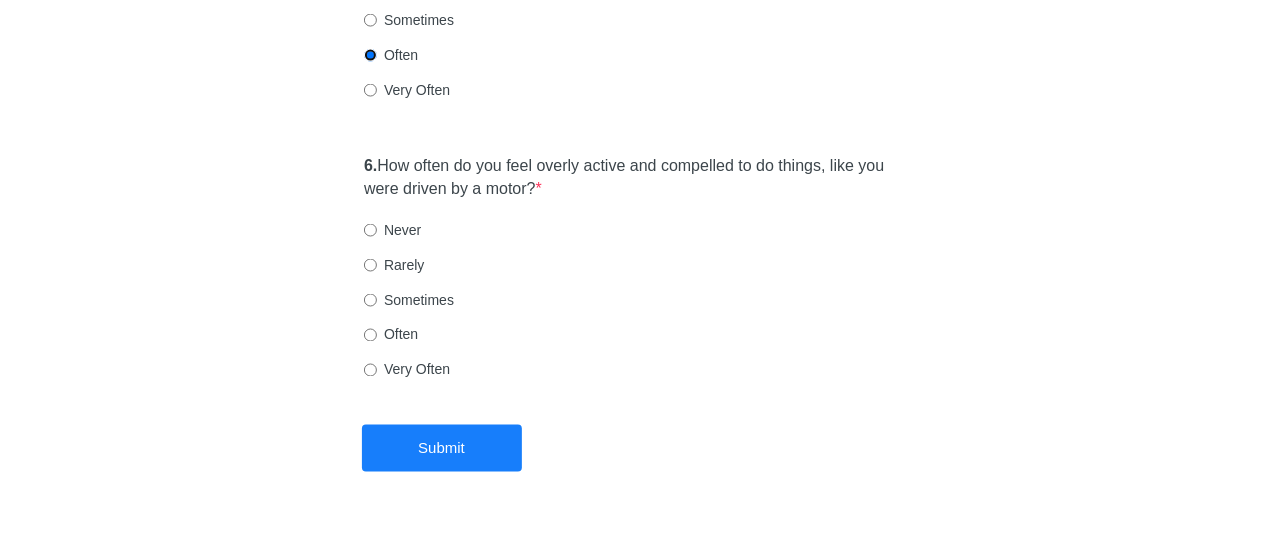 scroll, scrollTop: 1575, scrollLeft: 0, axis: vertical 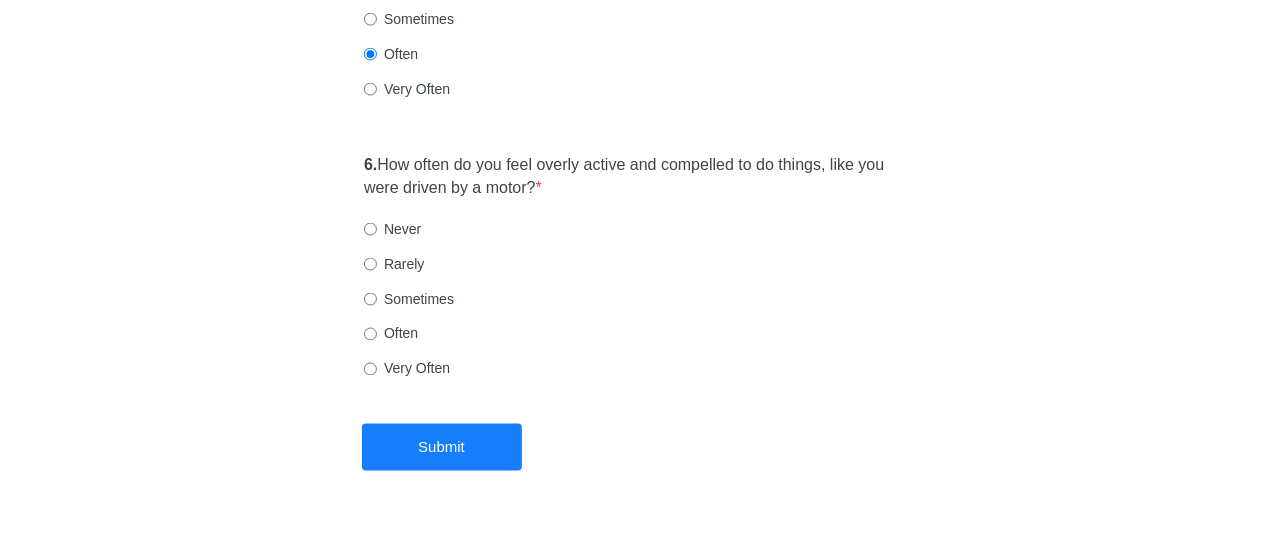 click on "6.  How often do you feel overly active and compelled to do things, like you were driven by a motor?  * Never Rarely Sometimes Often Very Often" at bounding box center (631, 277) 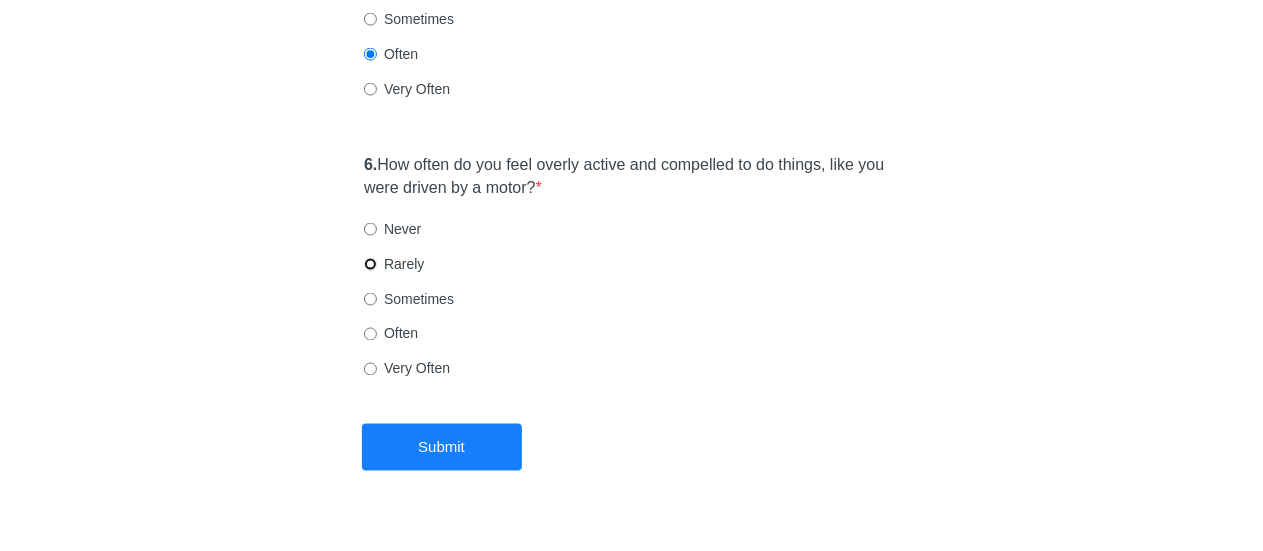click on "Rarely" at bounding box center (370, 264) 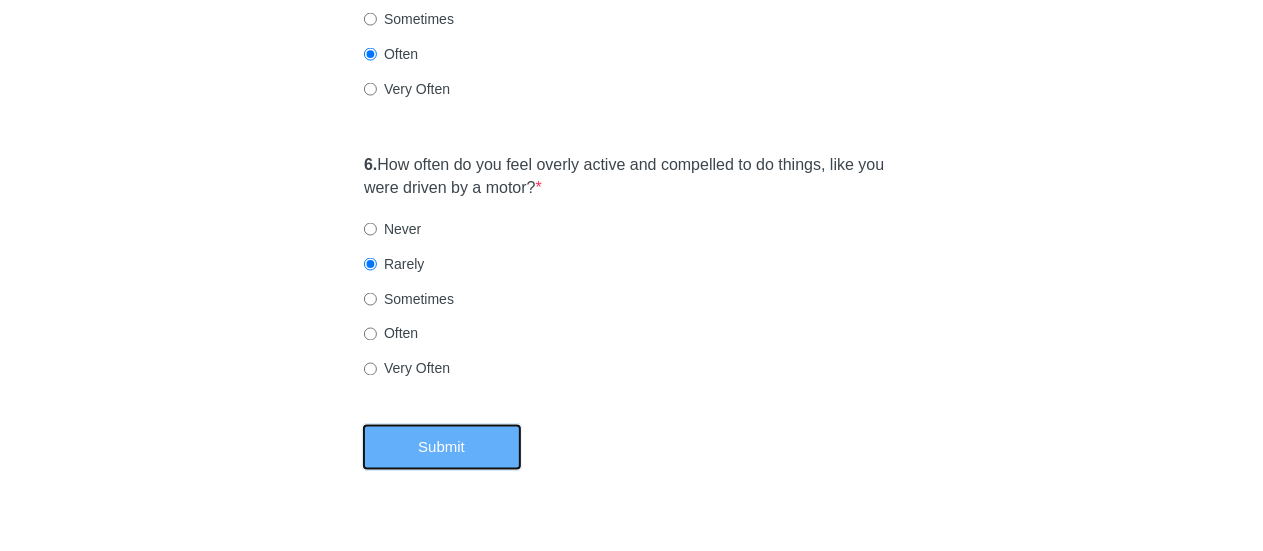 click on "Submit" at bounding box center (442, 447) 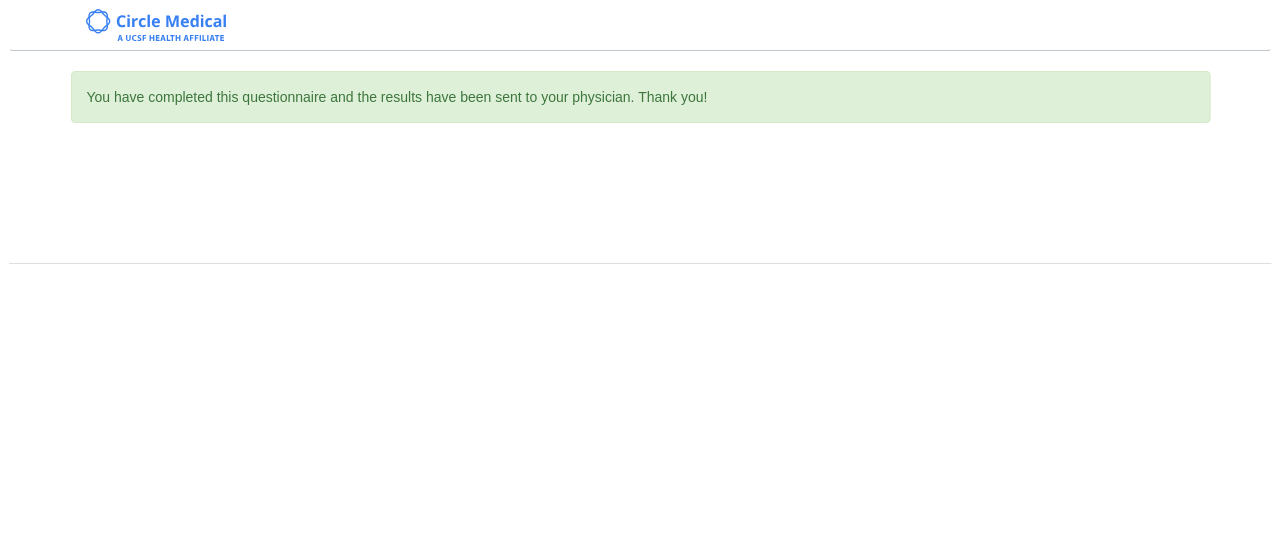 scroll, scrollTop: 0, scrollLeft: 0, axis: both 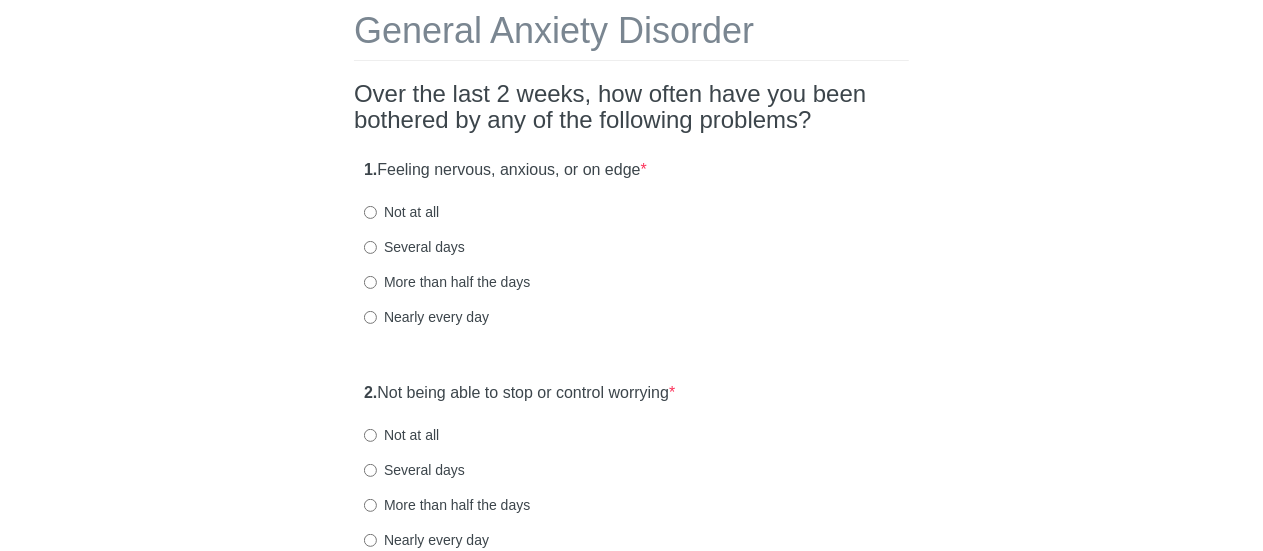 click on "Not at all" at bounding box center [401, 212] 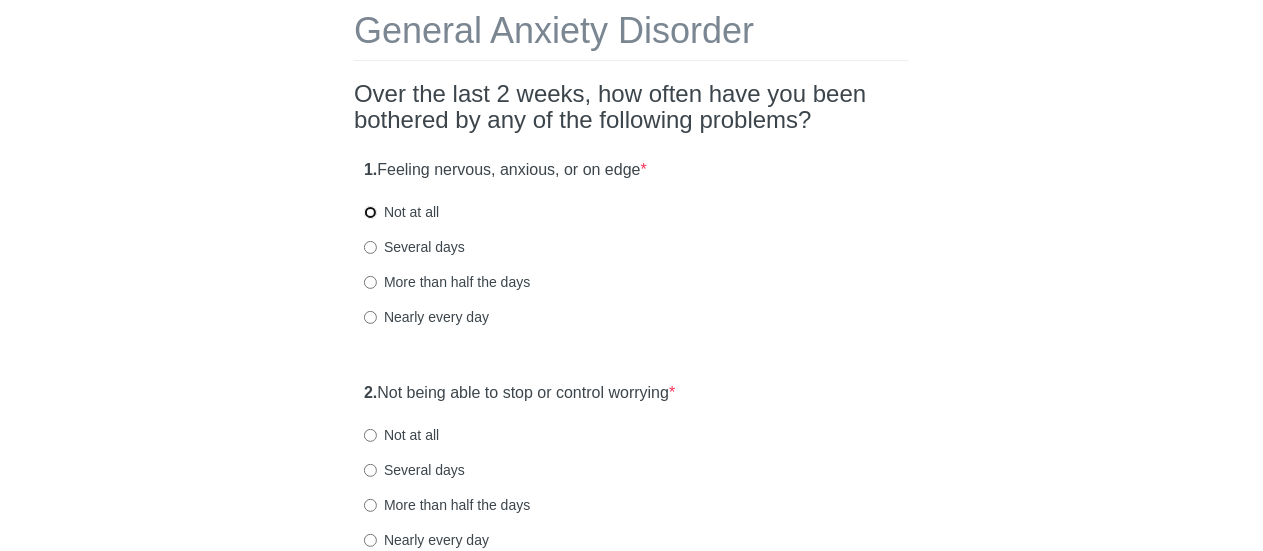 click on "Not at all" at bounding box center (370, 212) 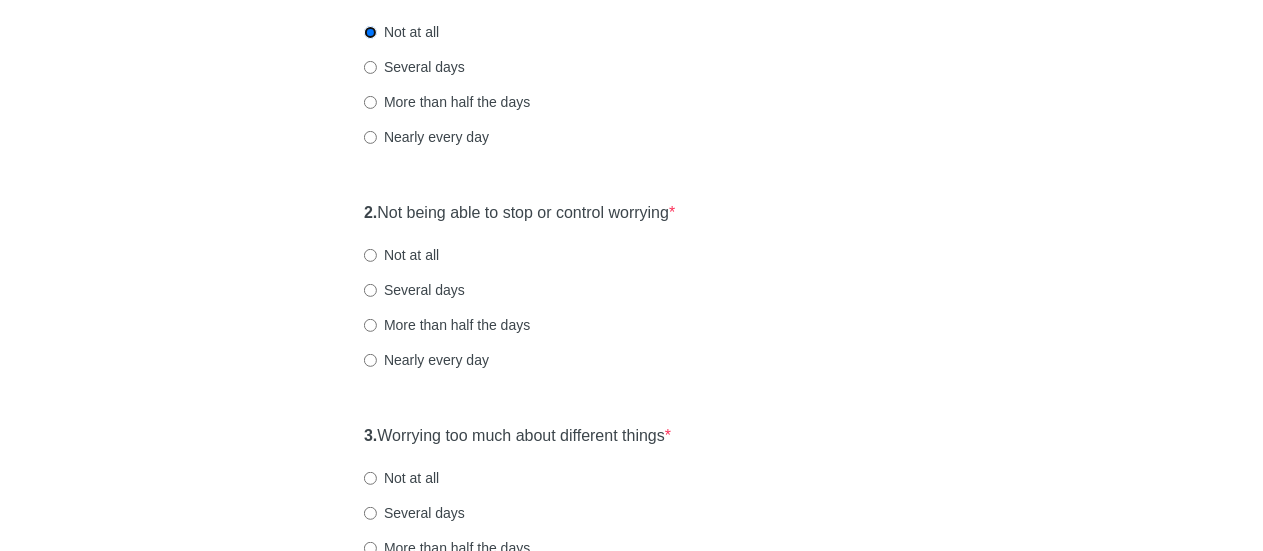 scroll, scrollTop: 300, scrollLeft: 0, axis: vertical 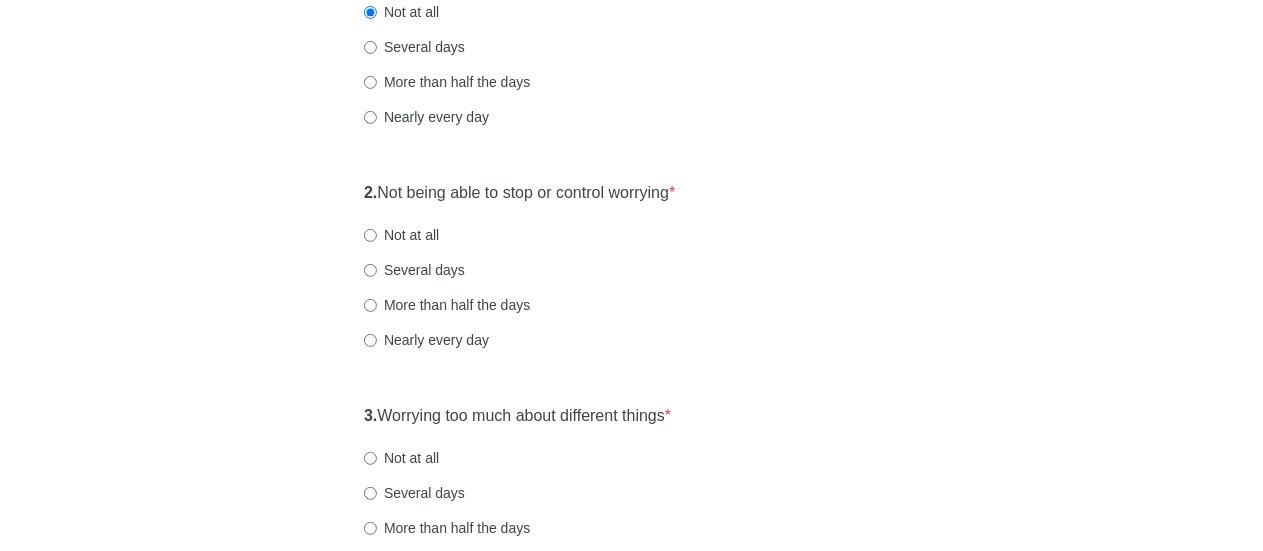 click on "Not at all" at bounding box center (401, 235) 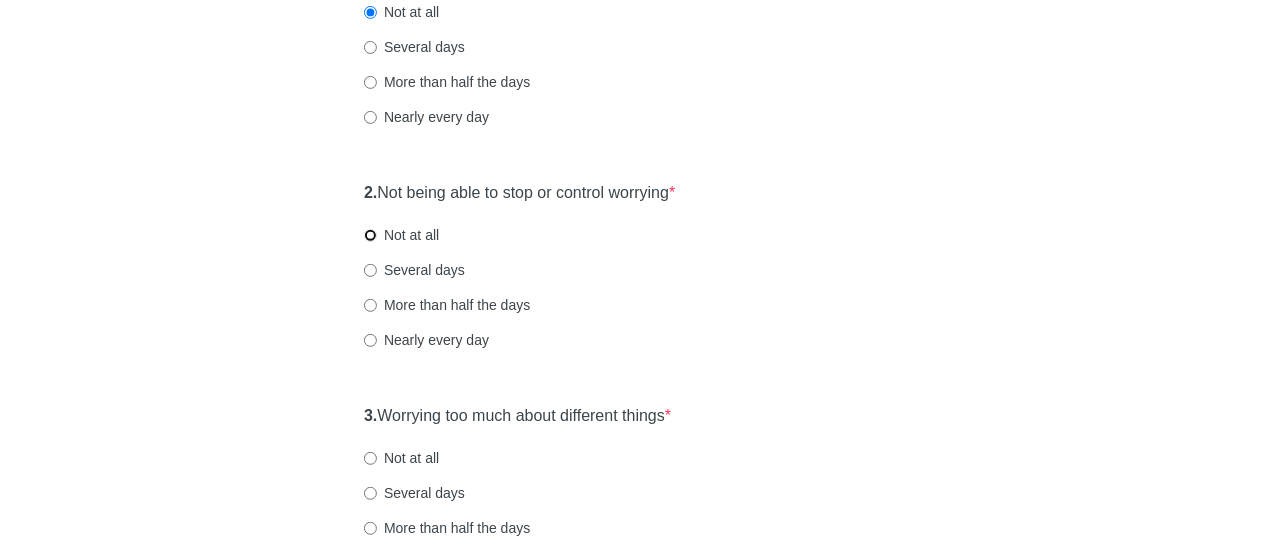 click on "Not at all" at bounding box center [370, 235] 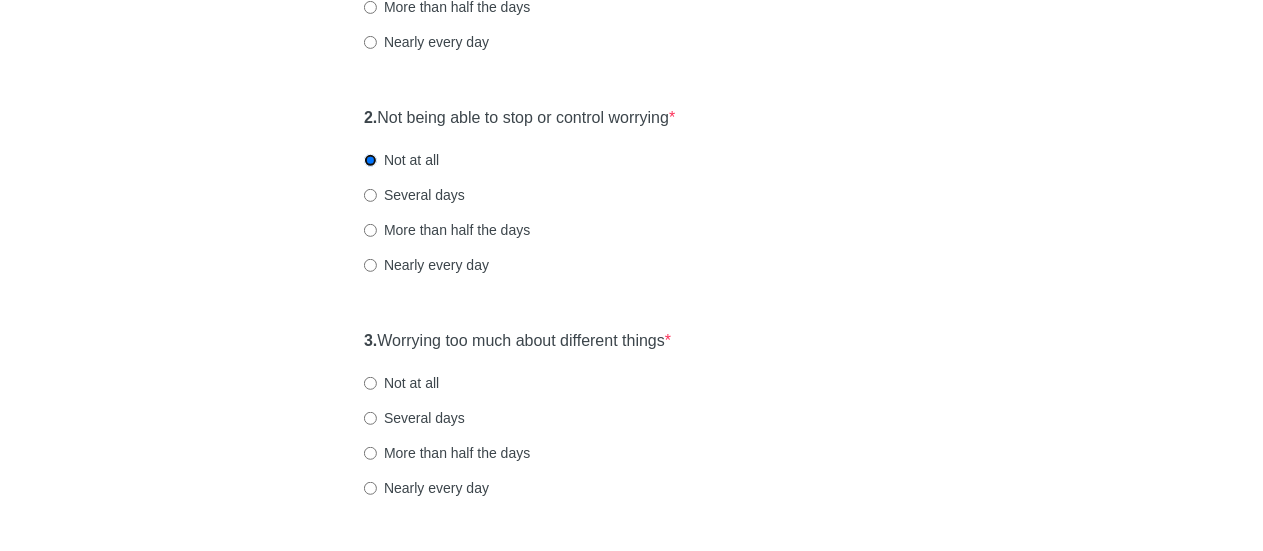 scroll, scrollTop: 500, scrollLeft: 0, axis: vertical 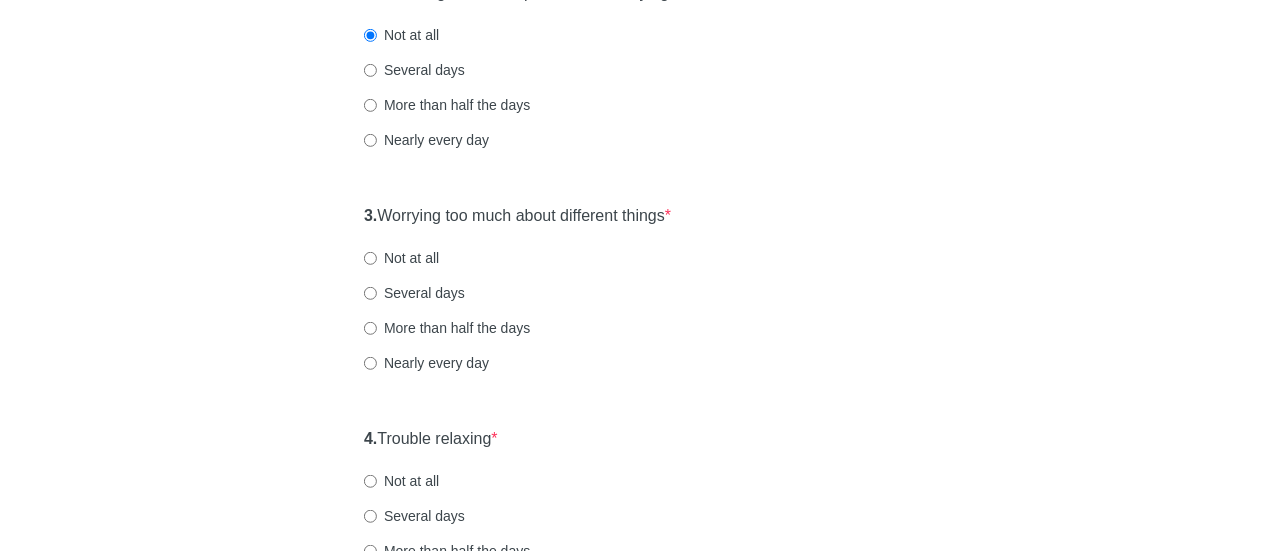 click on "Several days" at bounding box center [414, 293] 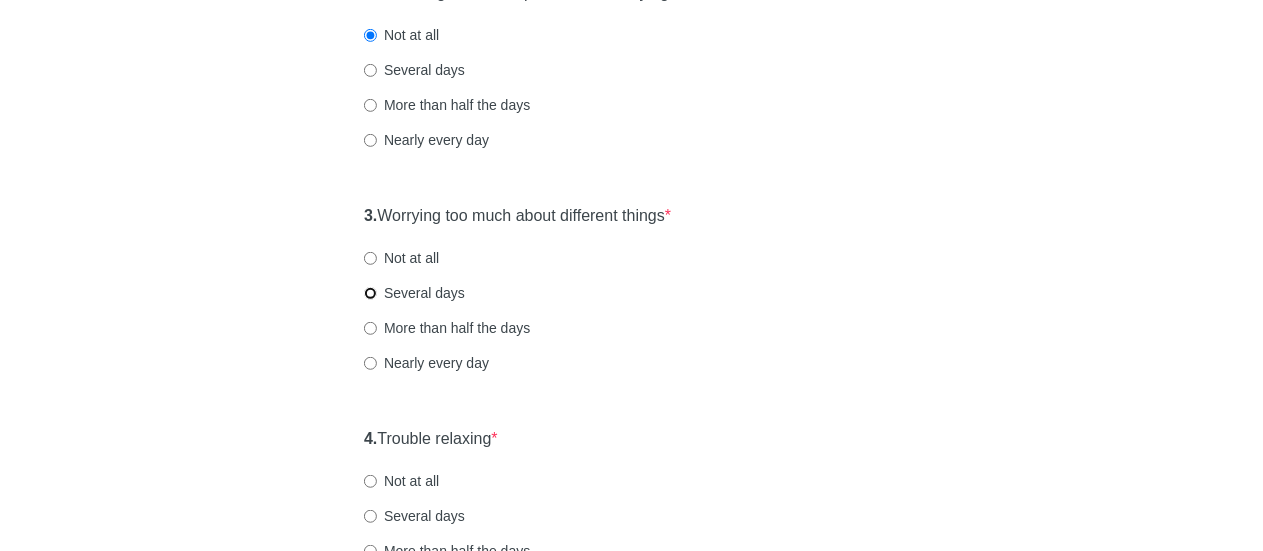 click on "Several days" at bounding box center (370, 293) 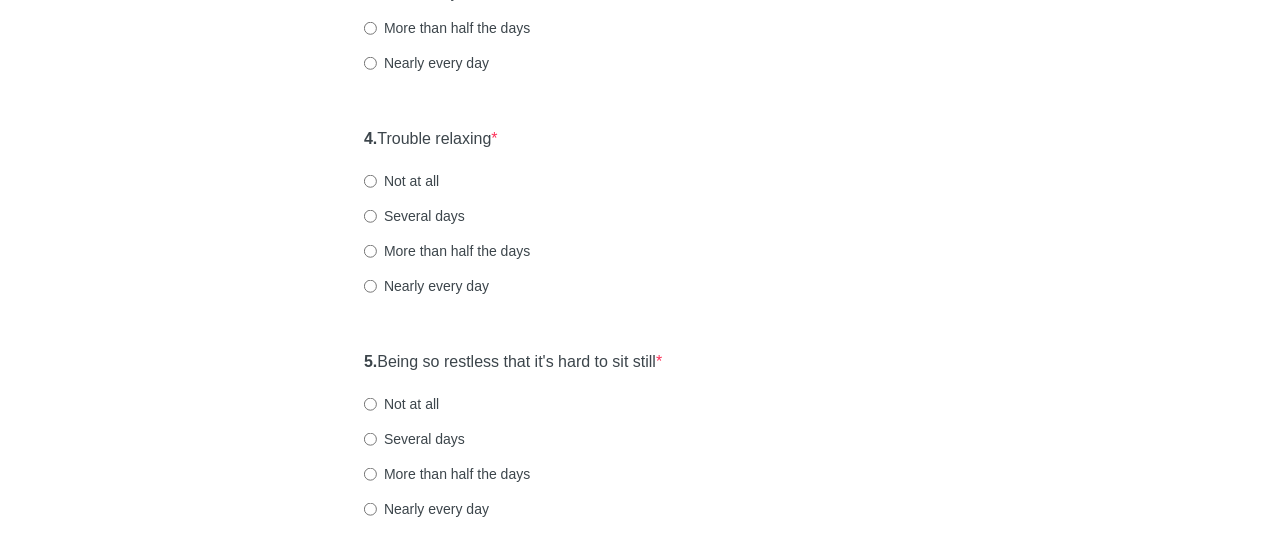 scroll, scrollTop: 700, scrollLeft: 0, axis: vertical 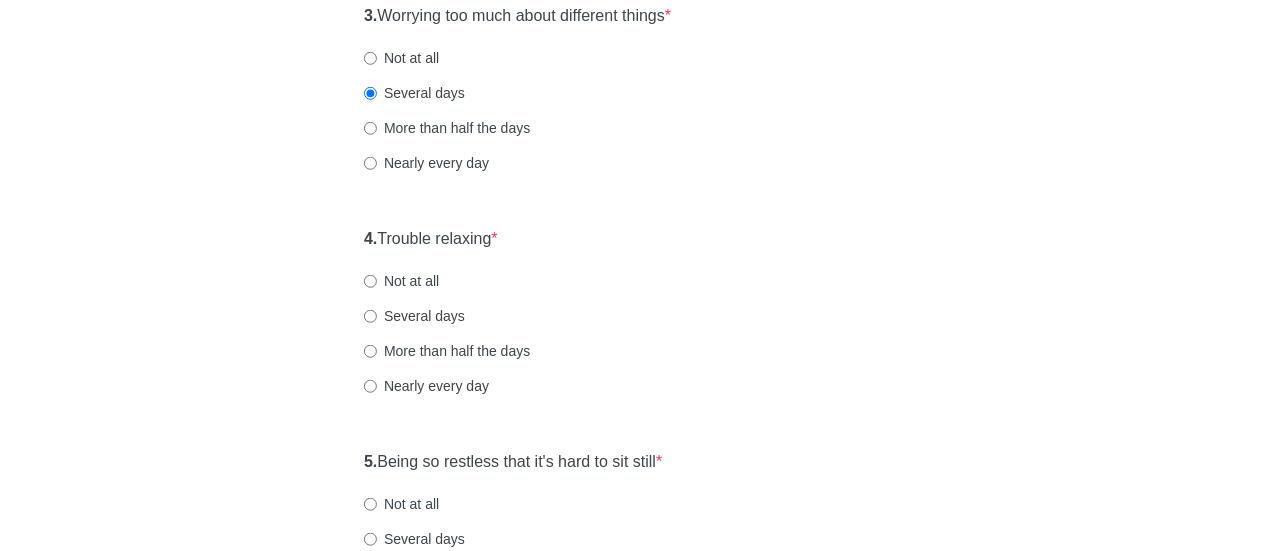 click on "Not at all" at bounding box center (401, 281) 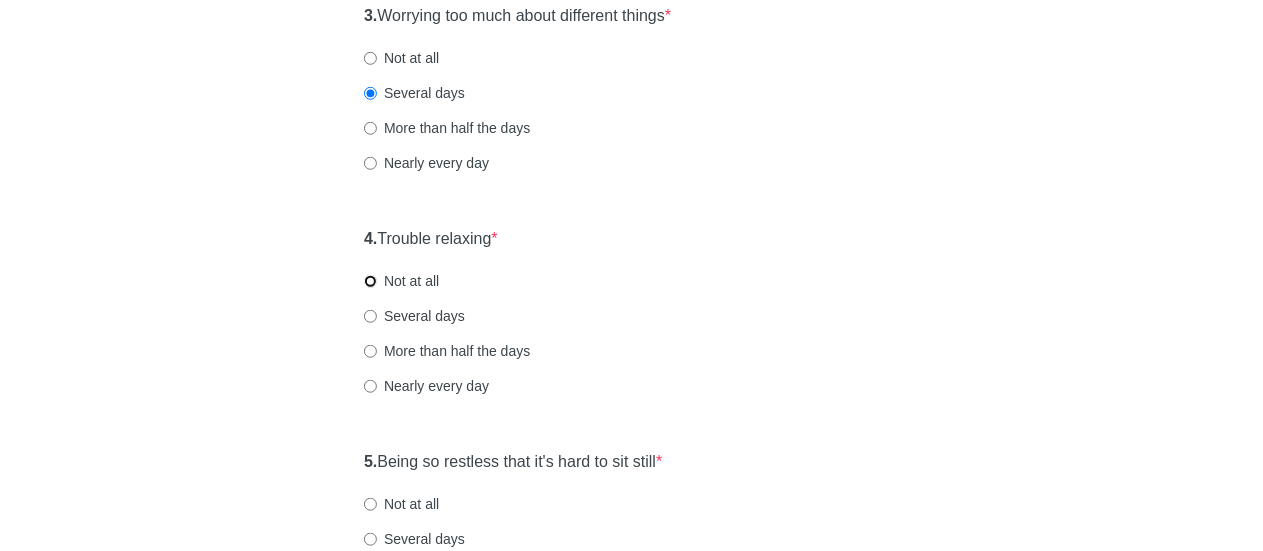 click on "Not at all" at bounding box center (370, 281) 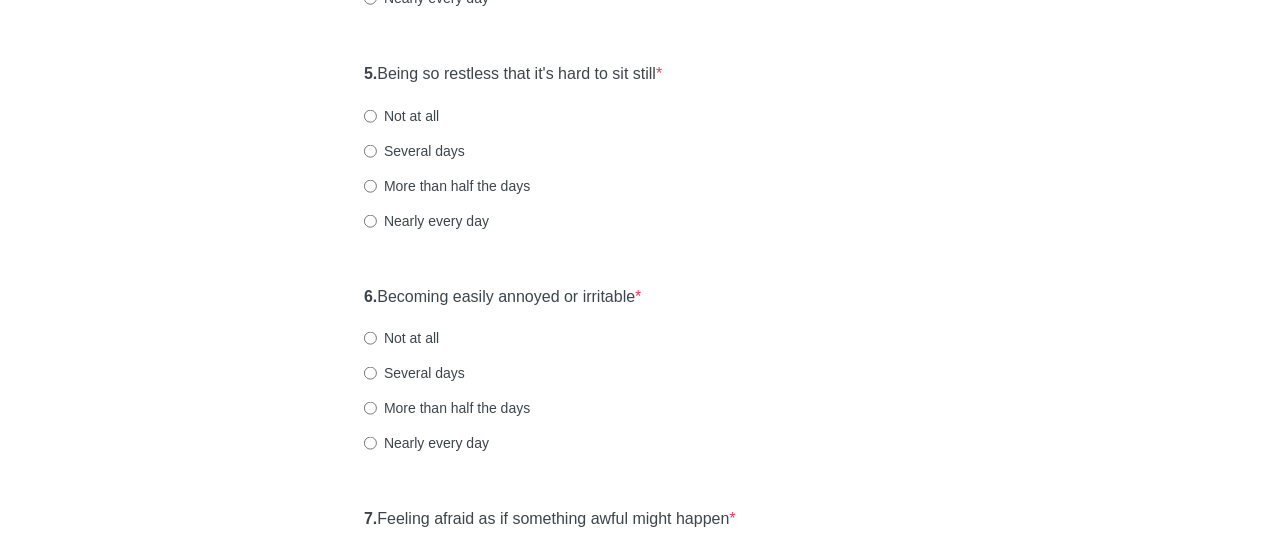 scroll, scrollTop: 1100, scrollLeft: 0, axis: vertical 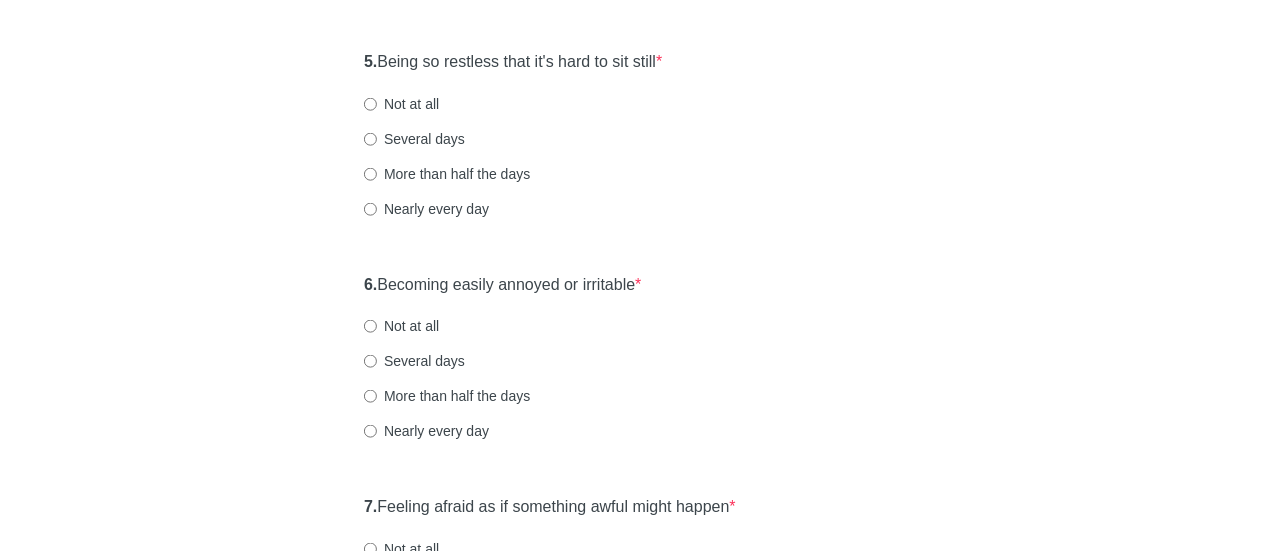 click on "Not at all" at bounding box center [401, 104] 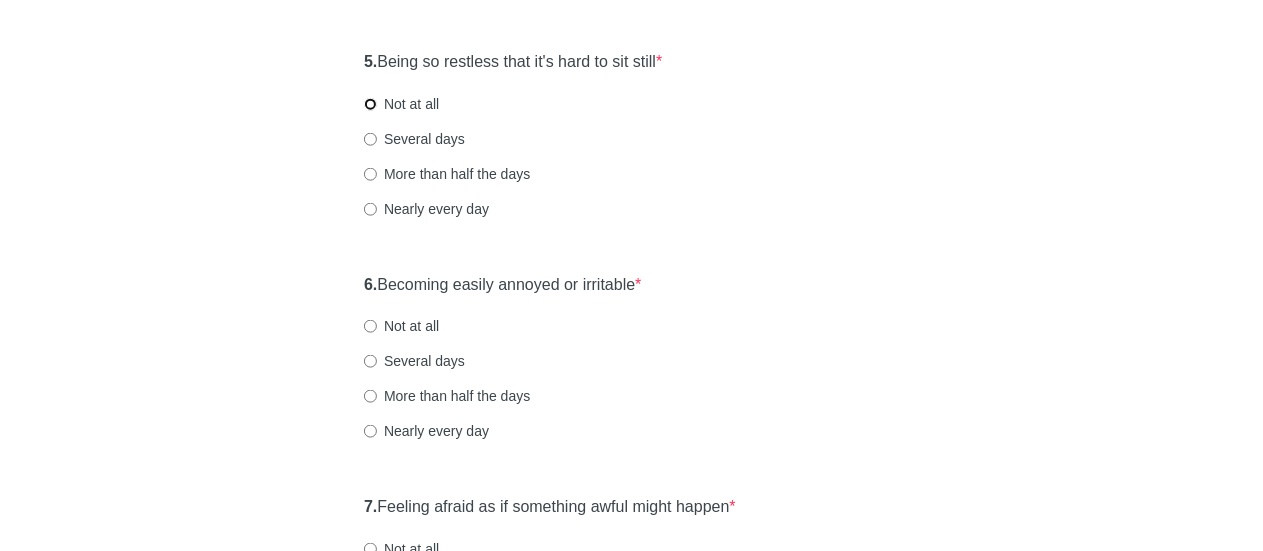 click on "Not at all" at bounding box center [370, 104] 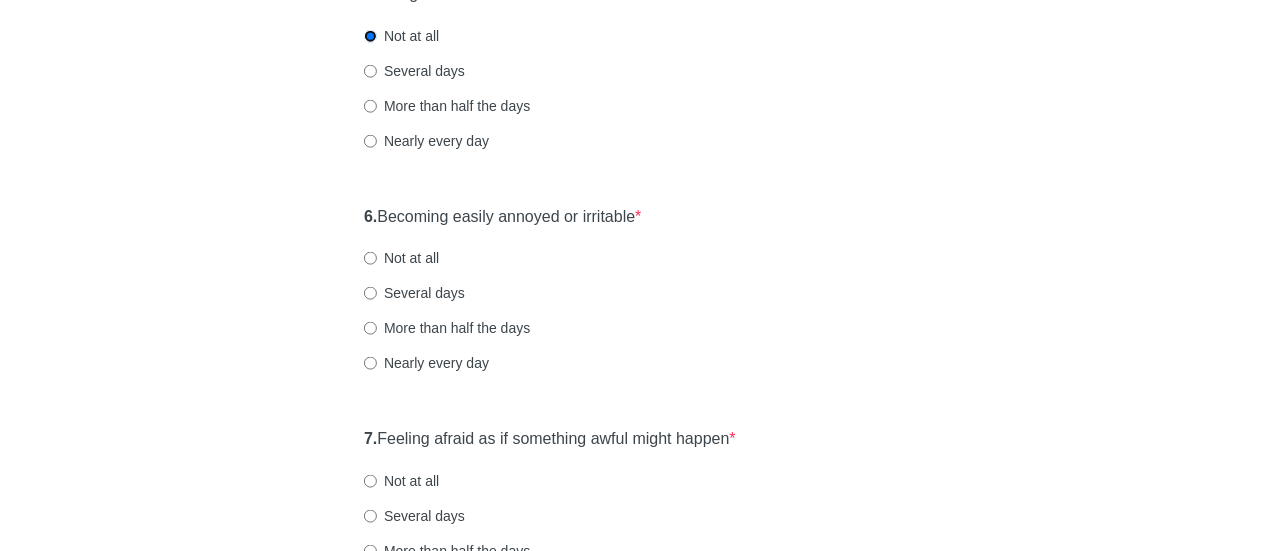 scroll, scrollTop: 1300, scrollLeft: 0, axis: vertical 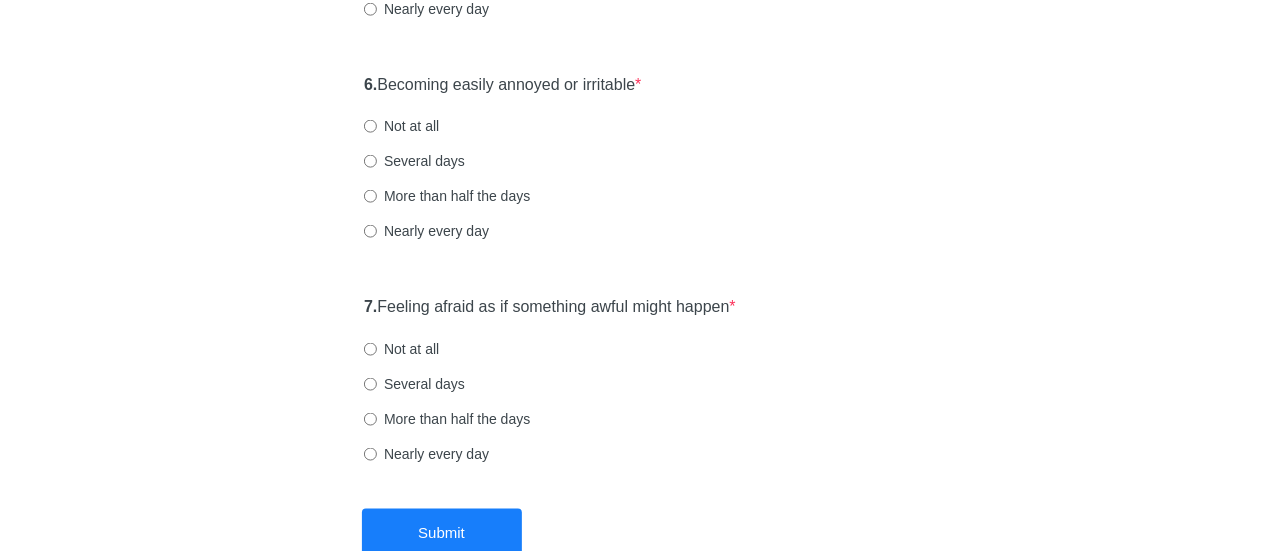click on "Several days" at bounding box center [414, 161] 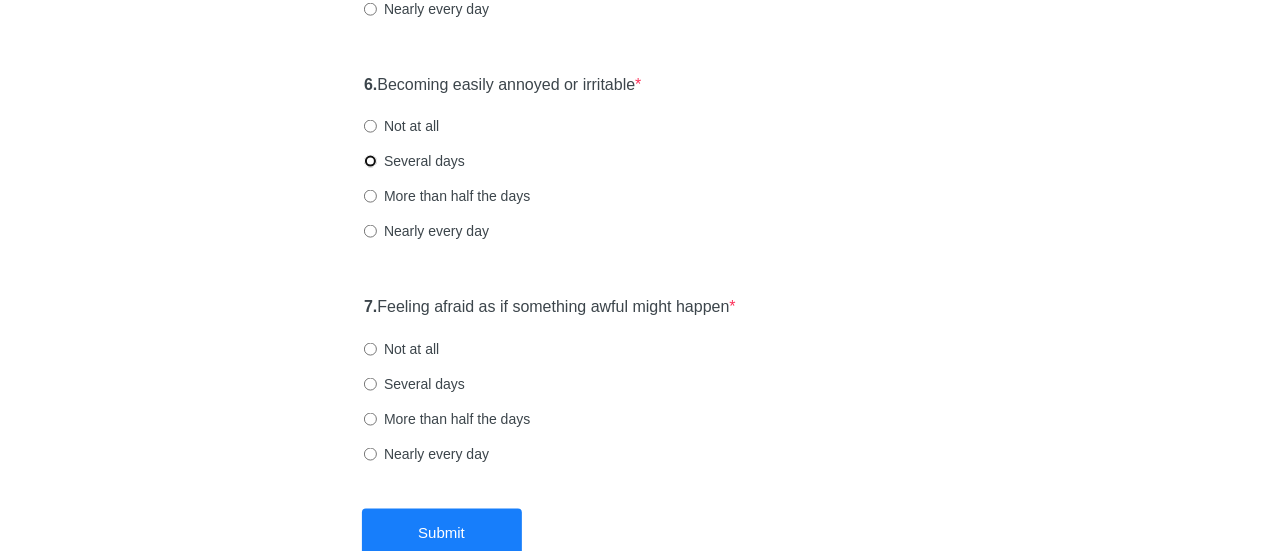 click on "Several days" at bounding box center [370, 161] 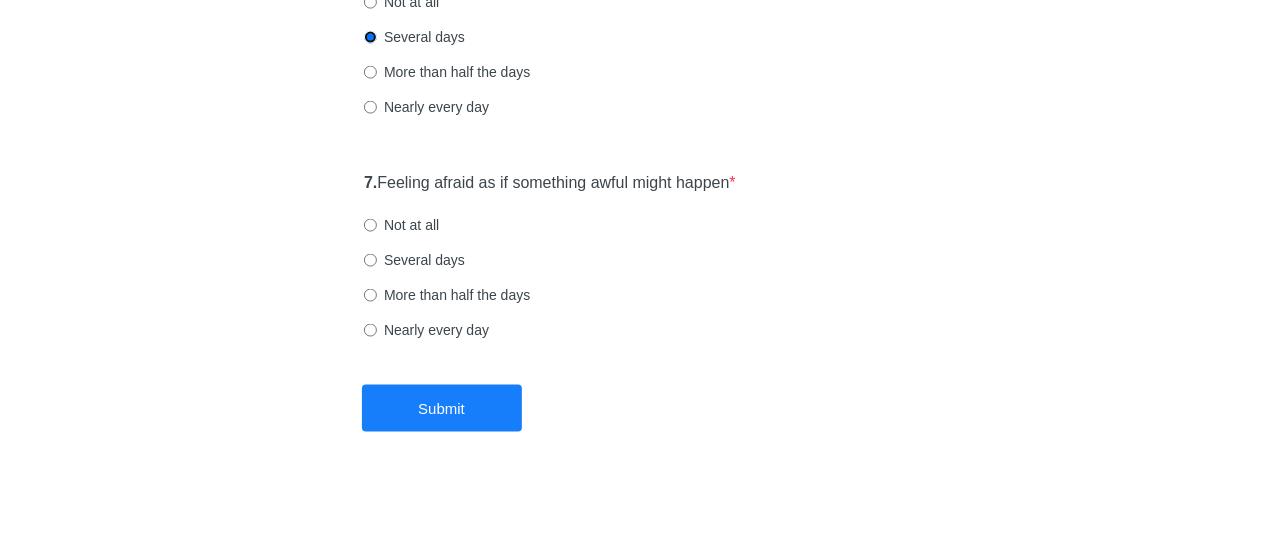 scroll, scrollTop: 1424, scrollLeft: 0, axis: vertical 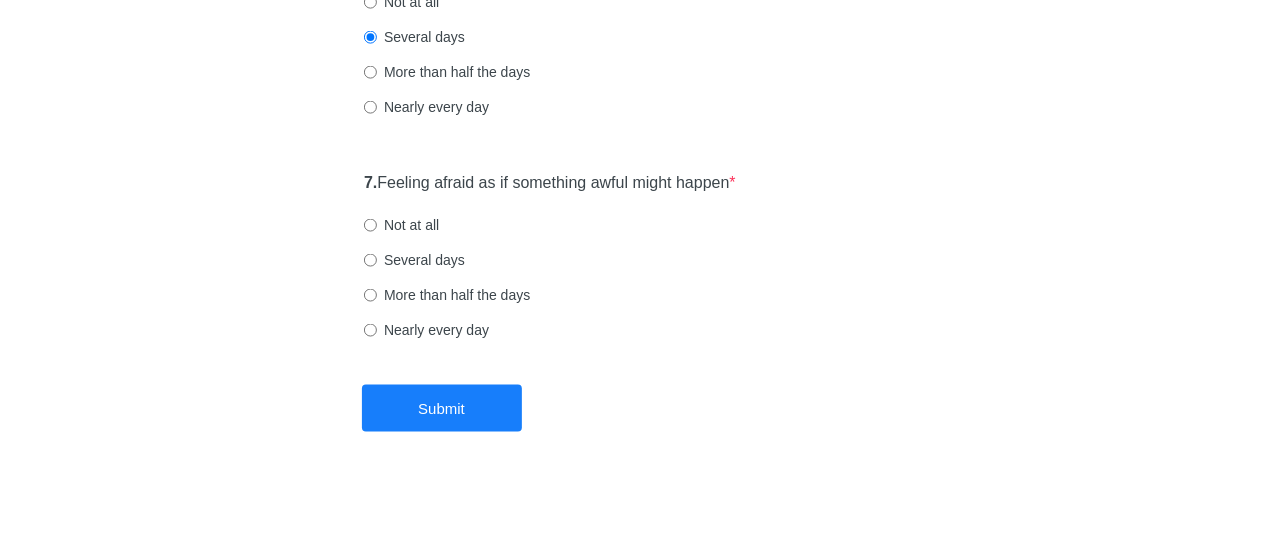 click on "Not at all" at bounding box center [401, 225] 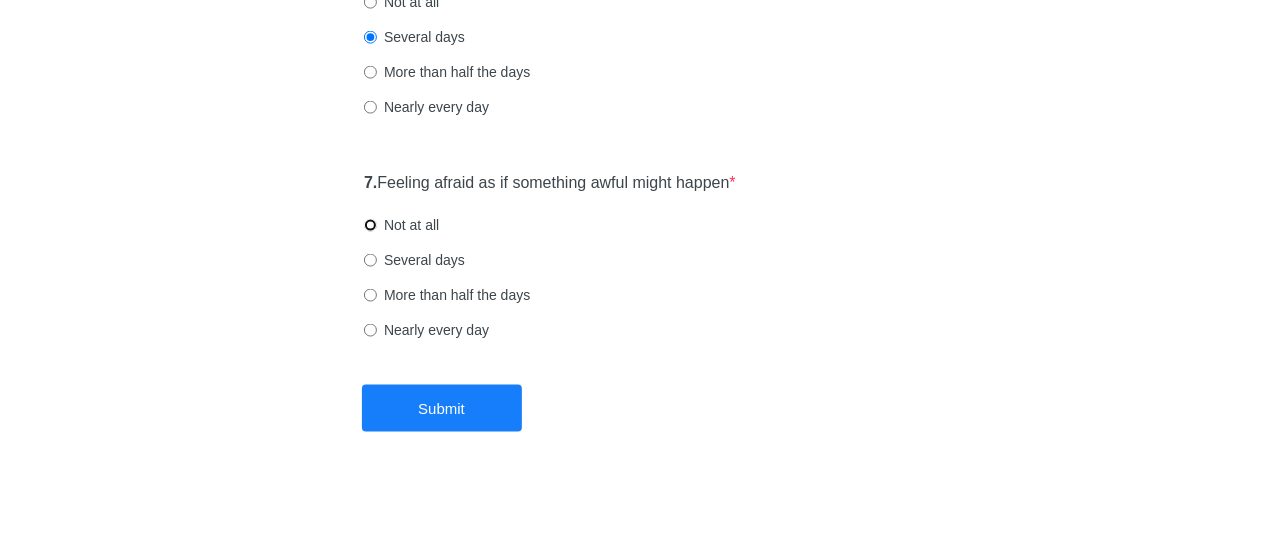 click on "Not at all" at bounding box center (370, 225) 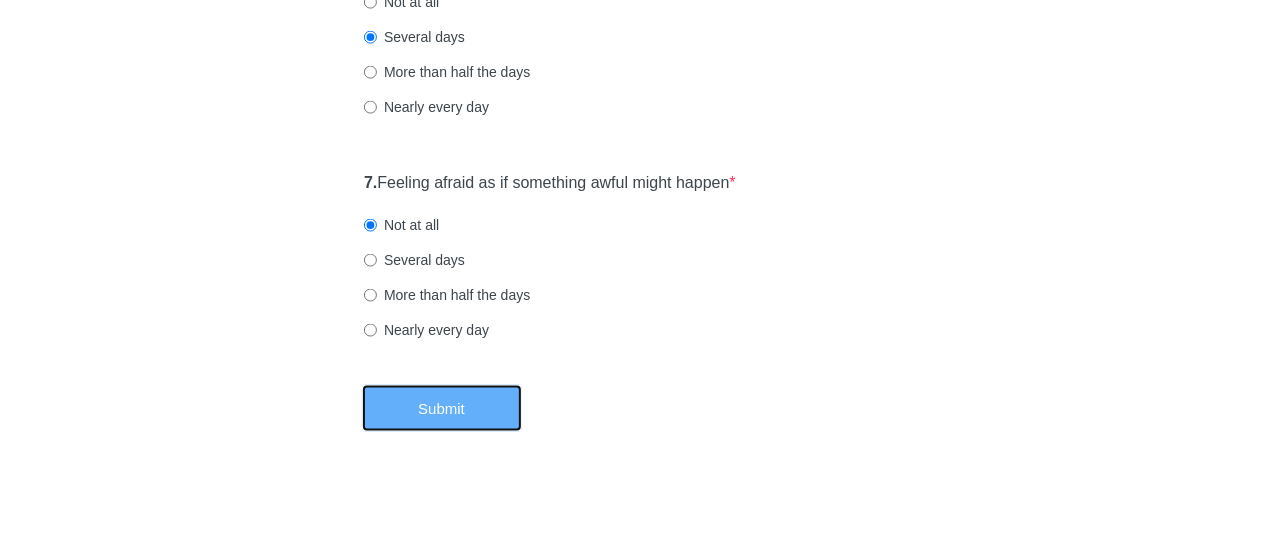 drag, startPoint x: 428, startPoint y: 400, endPoint x: 430, endPoint y: 385, distance: 15.132746 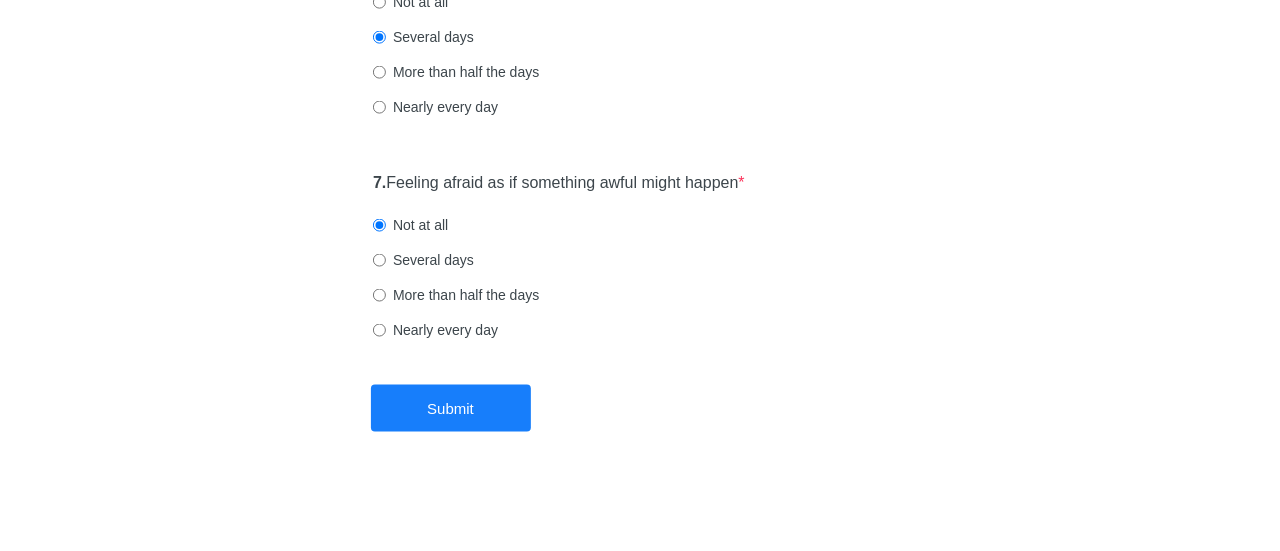 scroll, scrollTop: 0, scrollLeft: 0, axis: both 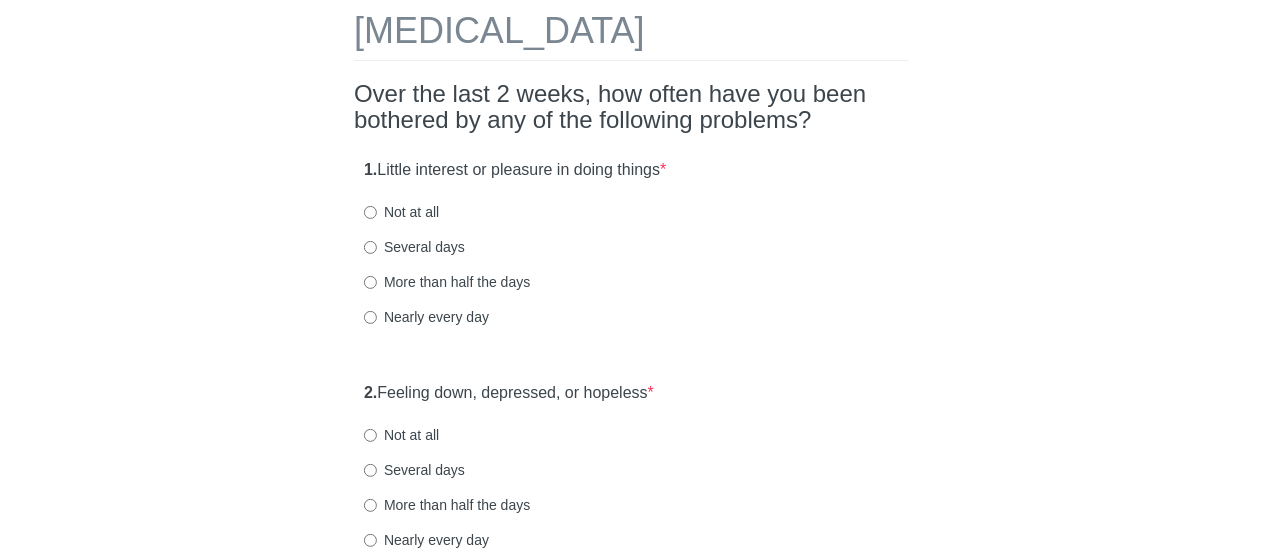 click on "Several days" at bounding box center (414, 247) 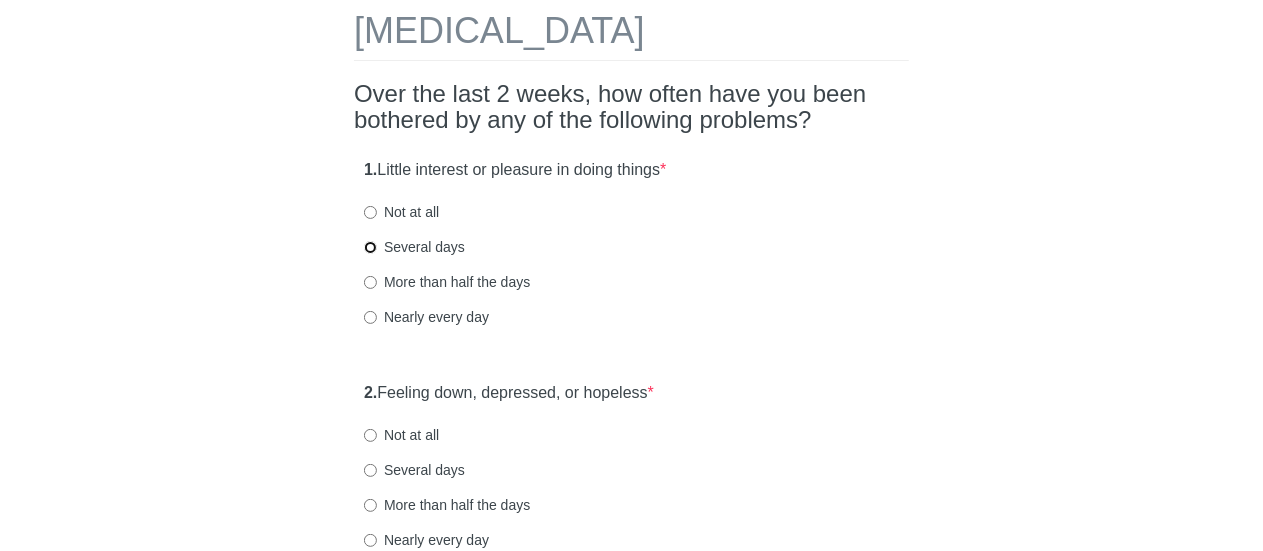 click on "Several days" at bounding box center [370, 247] 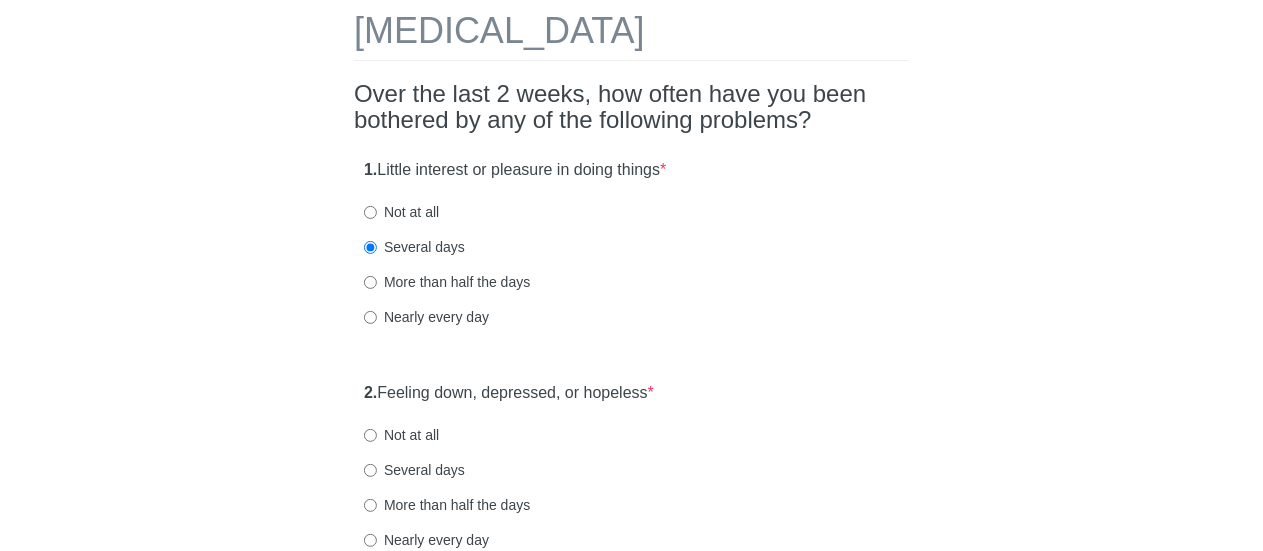 click on "Not at all" at bounding box center [631, 435] 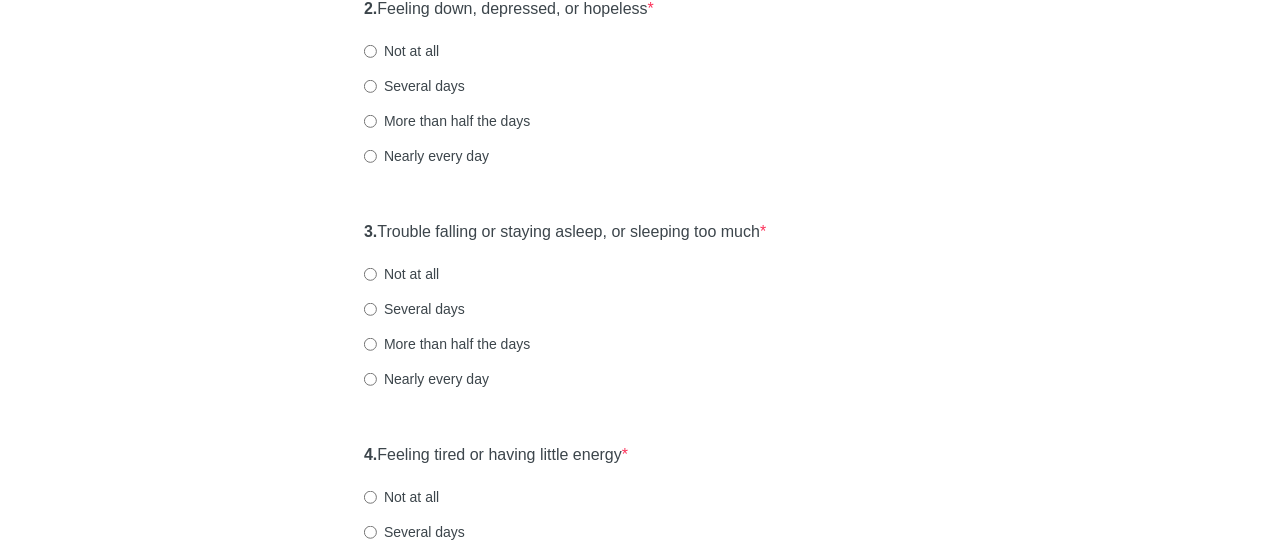 scroll, scrollTop: 400, scrollLeft: 0, axis: vertical 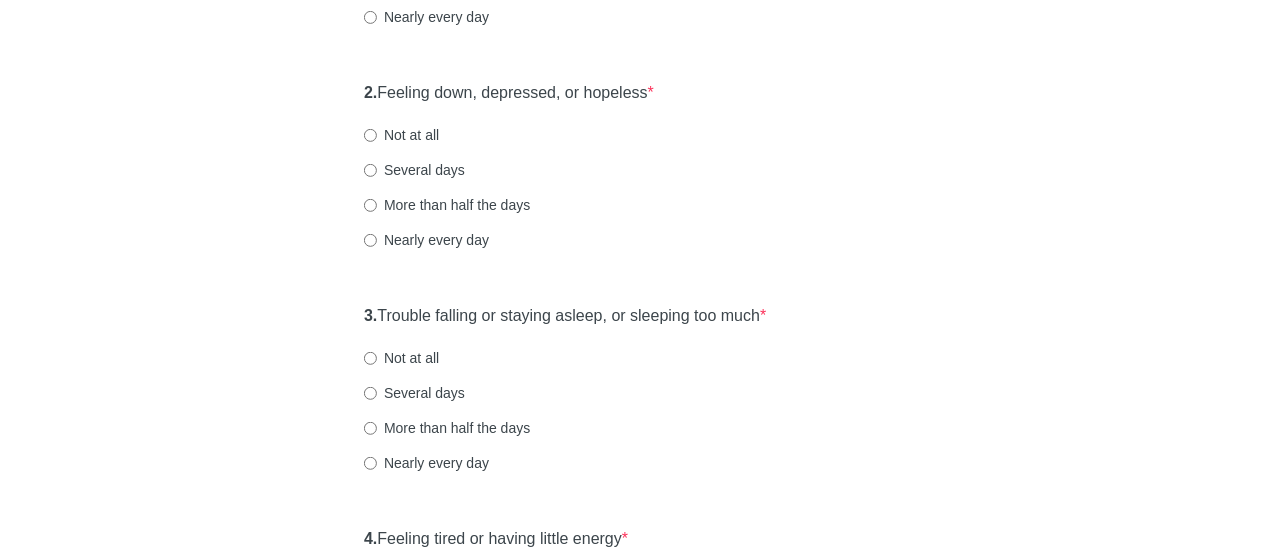 click on "Not at all" at bounding box center (401, 135) 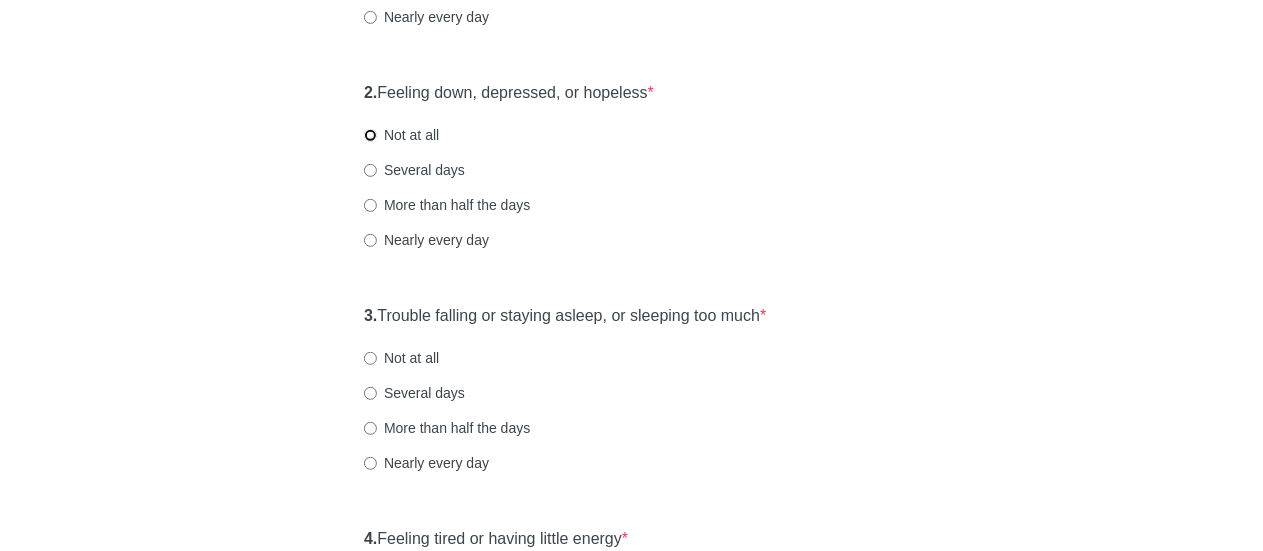 click on "Not at all" at bounding box center [370, 135] 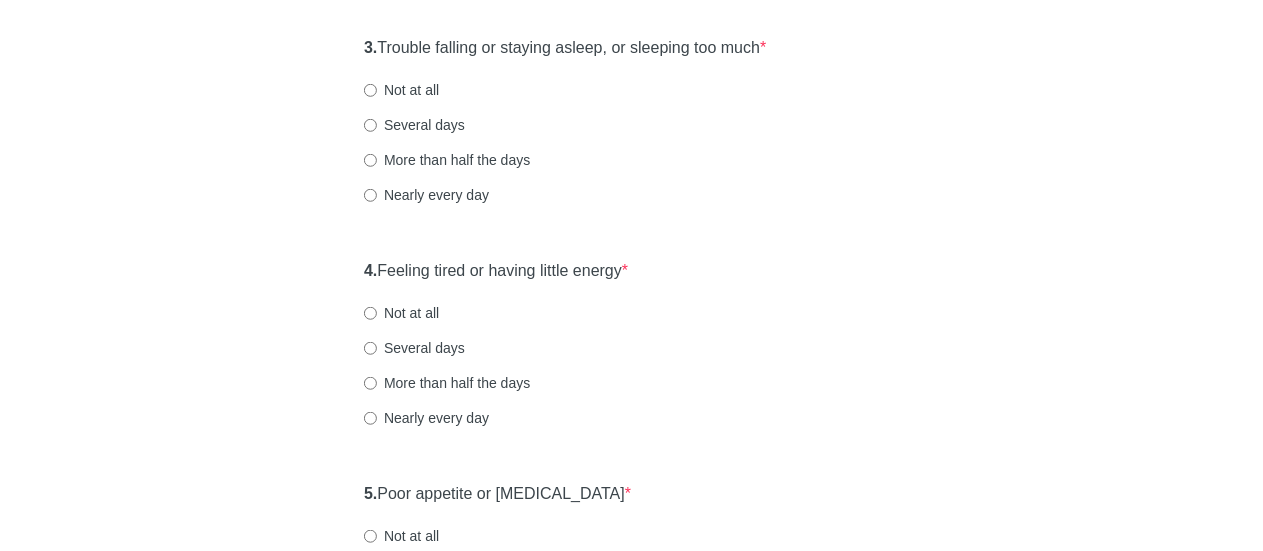 scroll, scrollTop: 700, scrollLeft: 0, axis: vertical 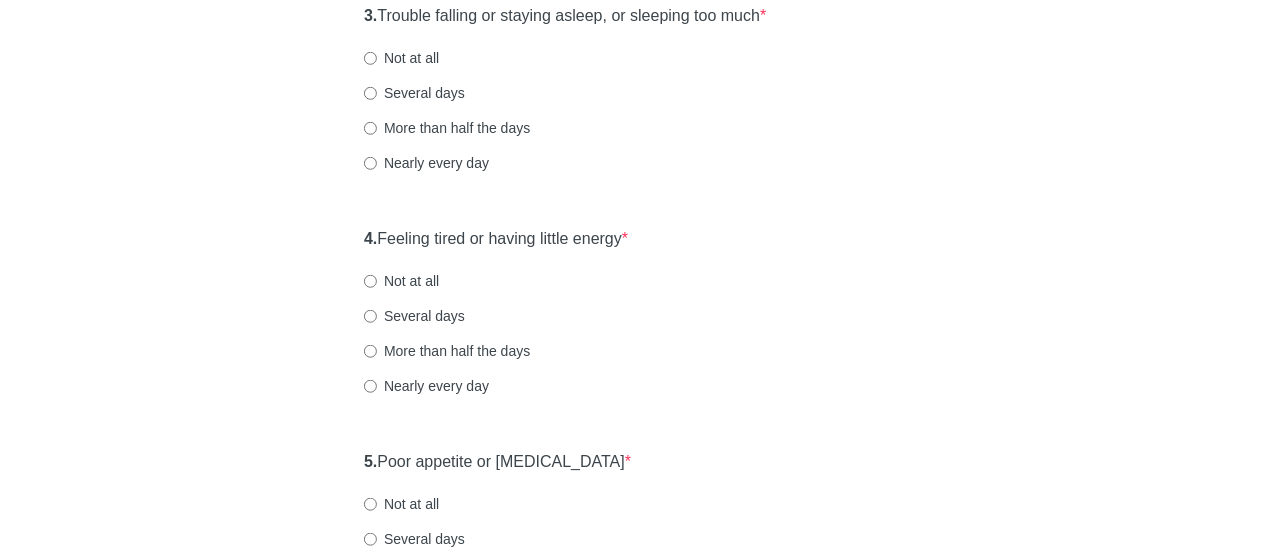 click on "Not at all" at bounding box center (401, 58) 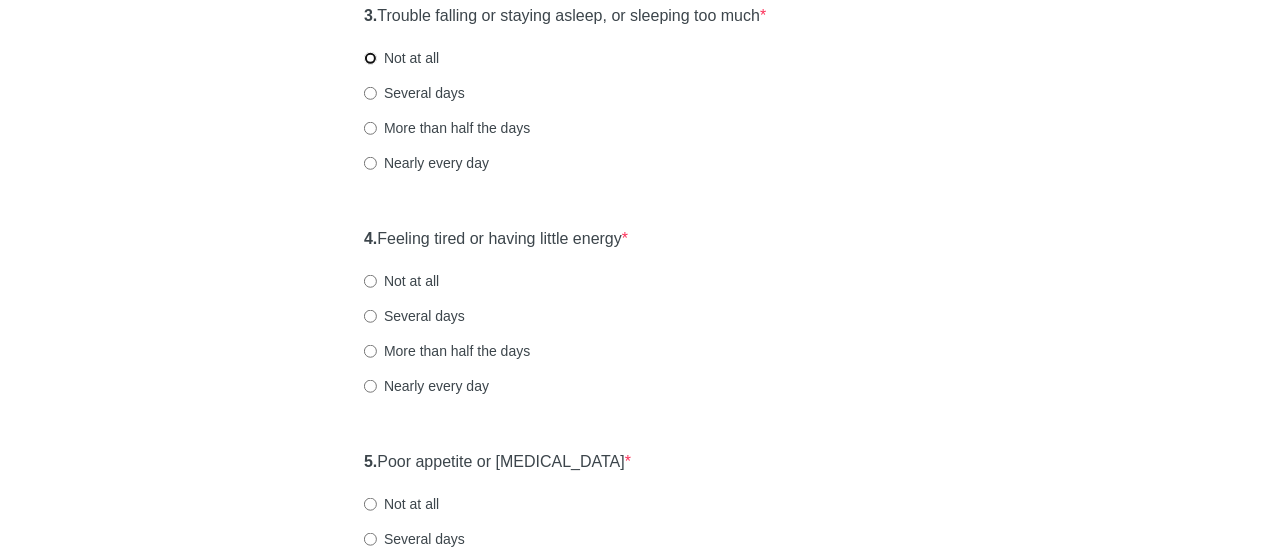 click on "Not at all" at bounding box center (370, 58) 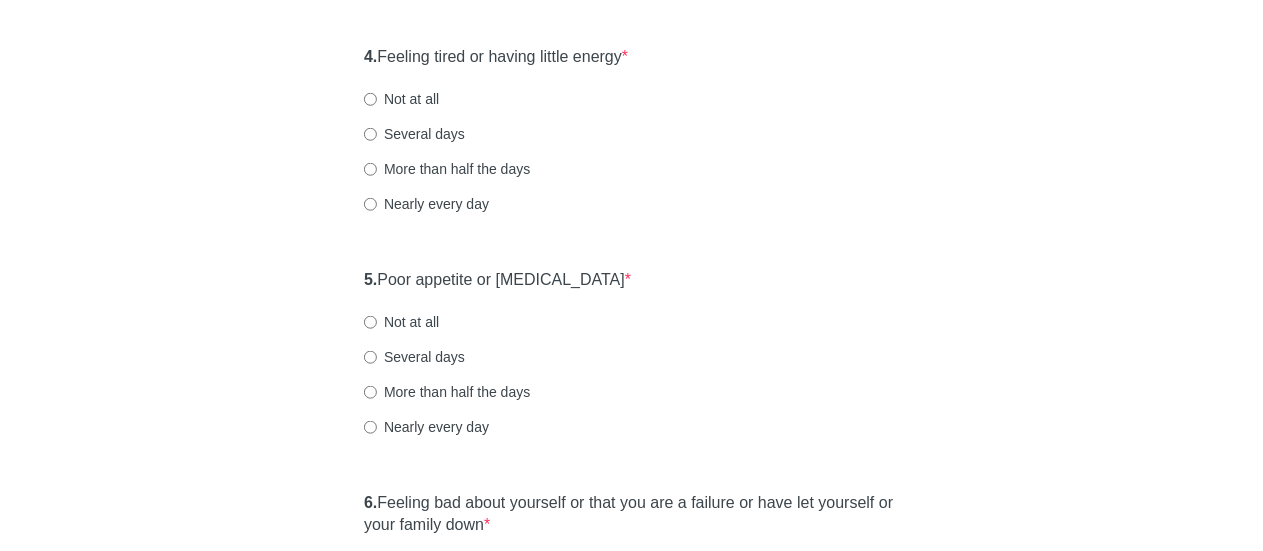 scroll, scrollTop: 900, scrollLeft: 0, axis: vertical 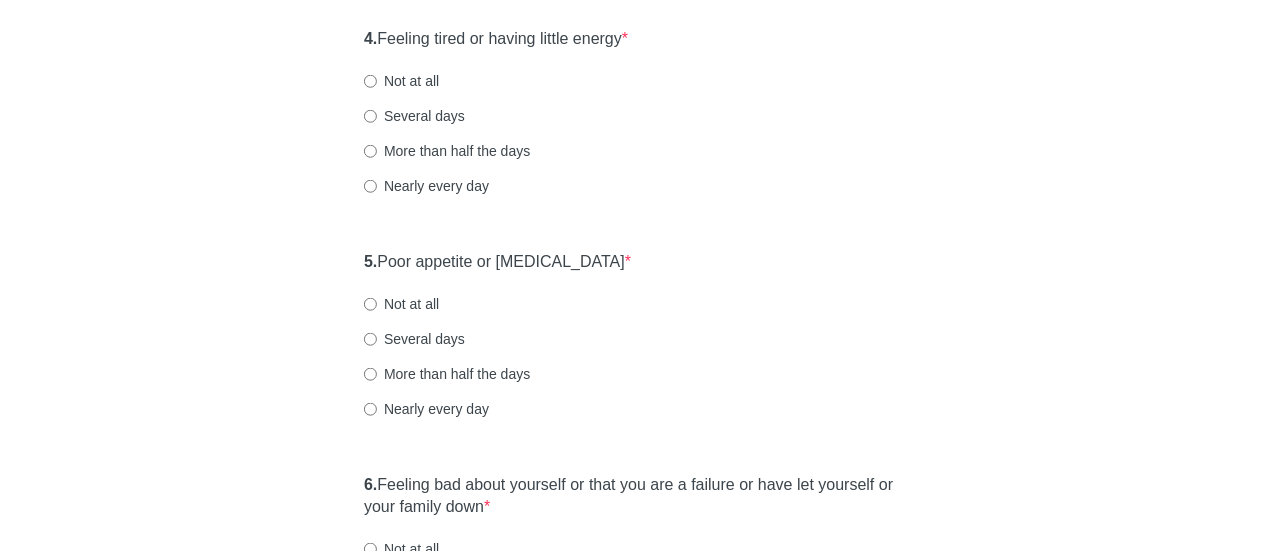 click on "Several days" at bounding box center [414, 116] 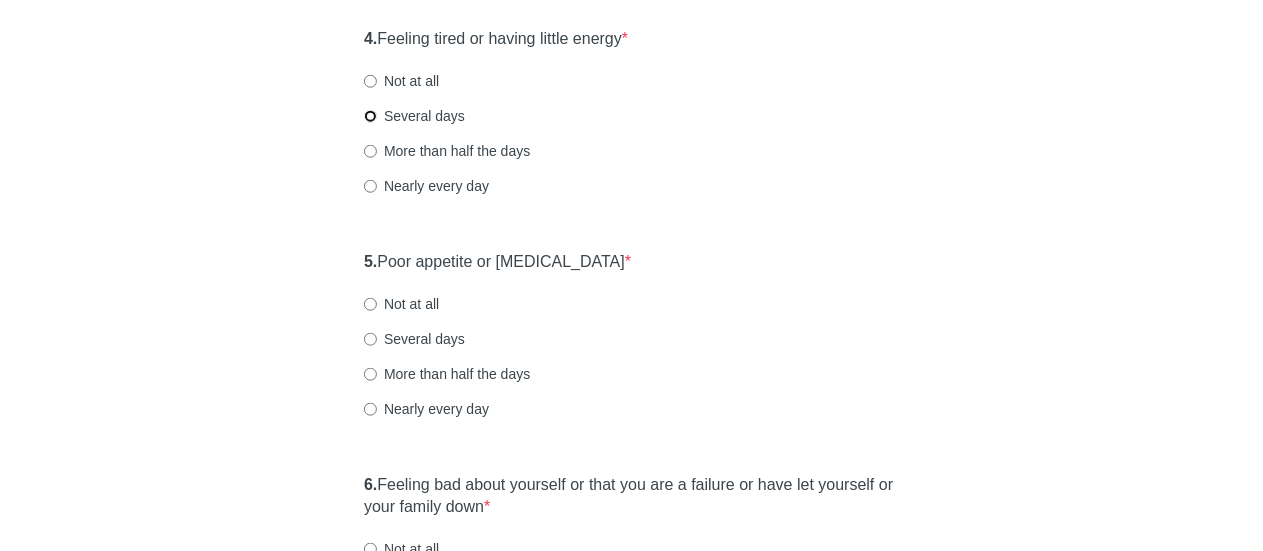 click on "Several days" at bounding box center (370, 116) 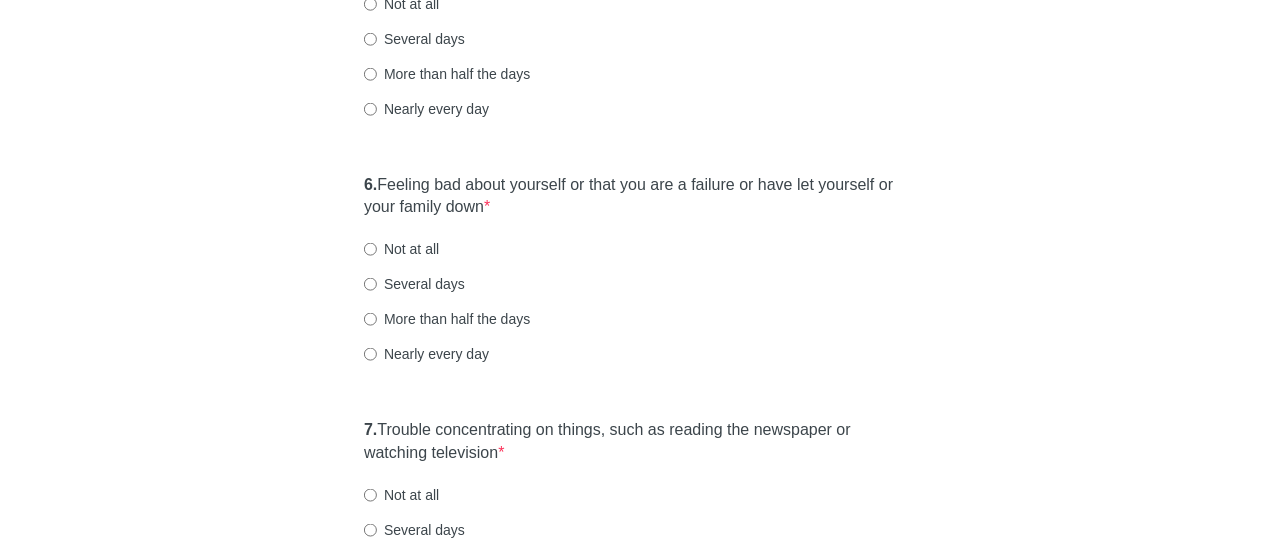 scroll, scrollTop: 1100, scrollLeft: 0, axis: vertical 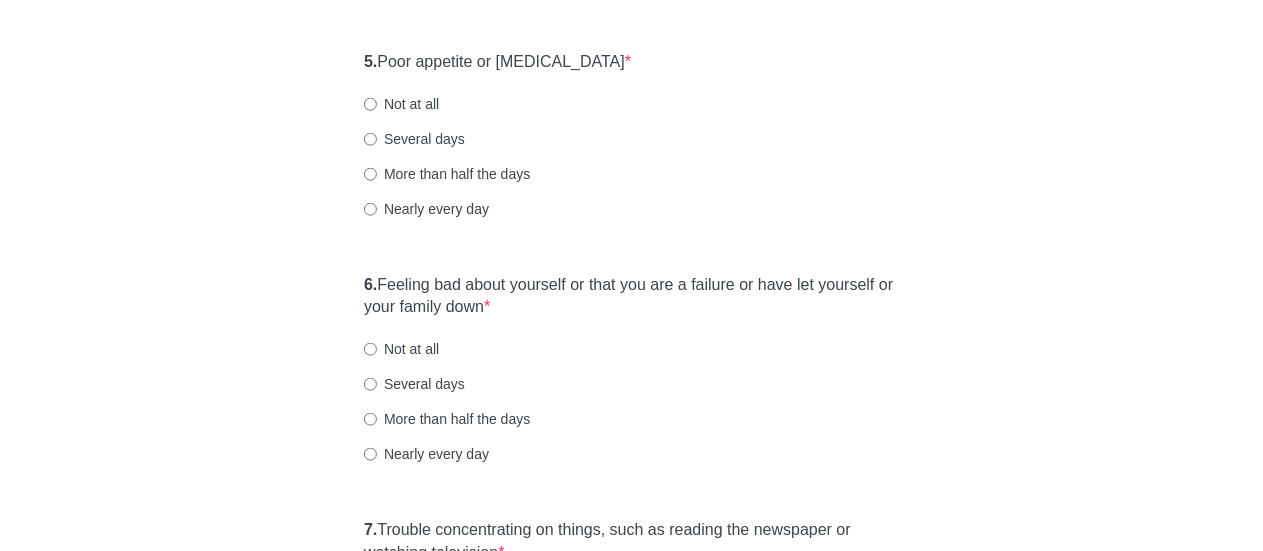 click on "Not at all" at bounding box center (401, 104) 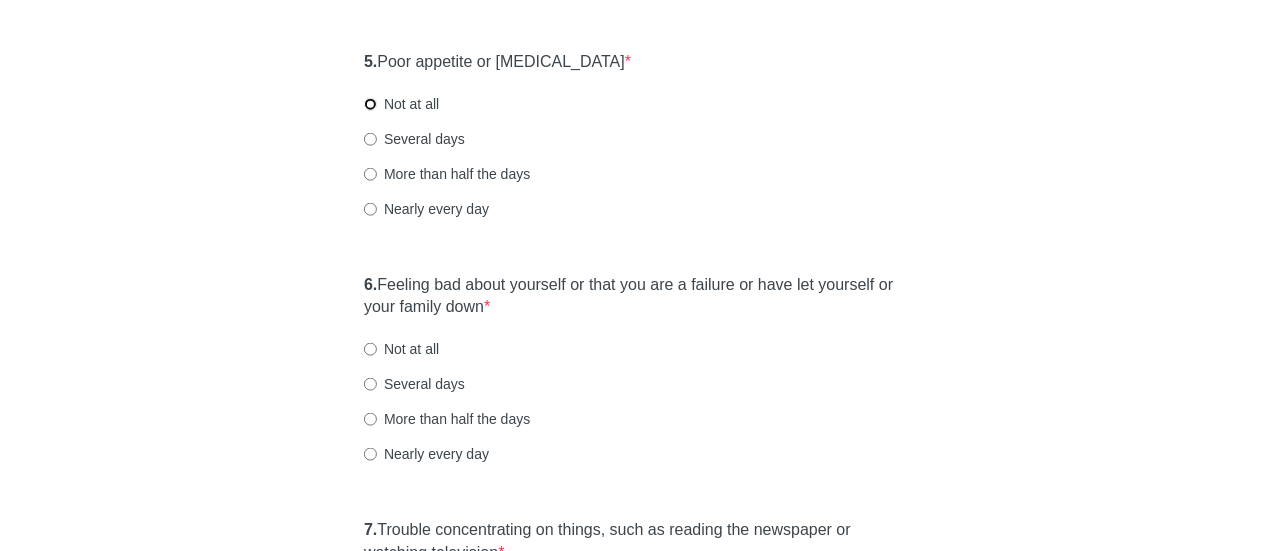 click on "Not at all" at bounding box center (370, 104) 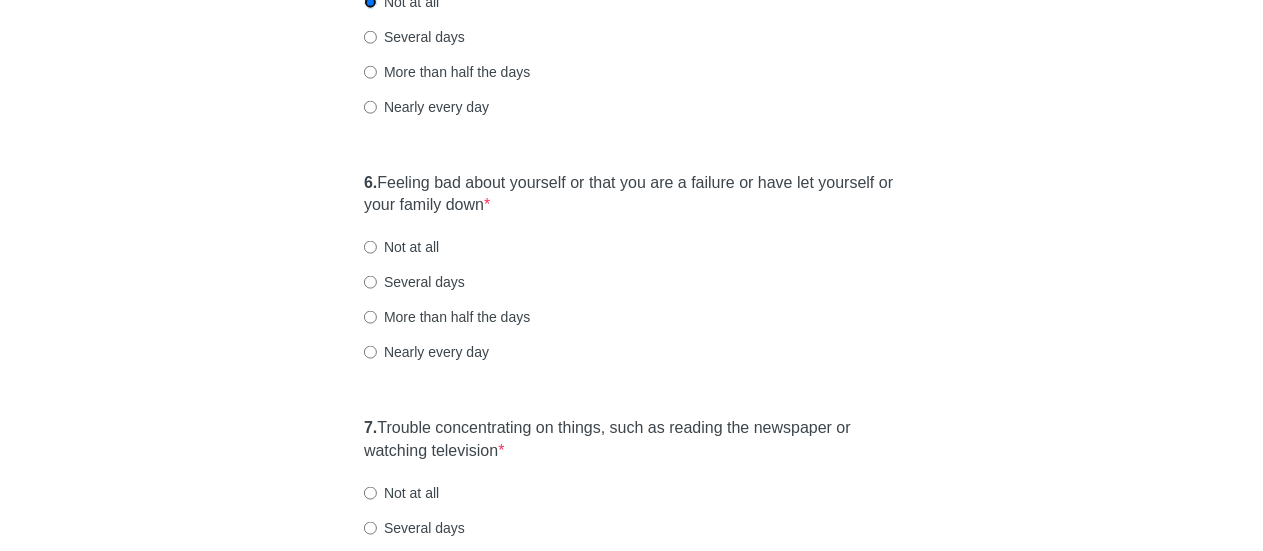 scroll, scrollTop: 1300, scrollLeft: 0, axis: vertical 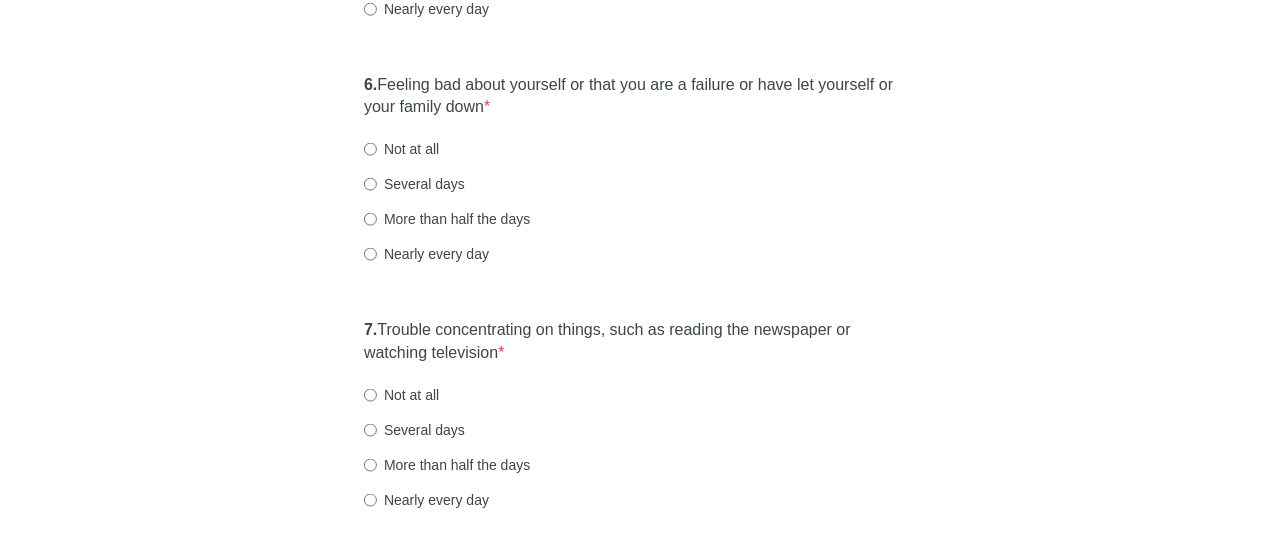 click on "Several days" at bounding box center [414, 184] 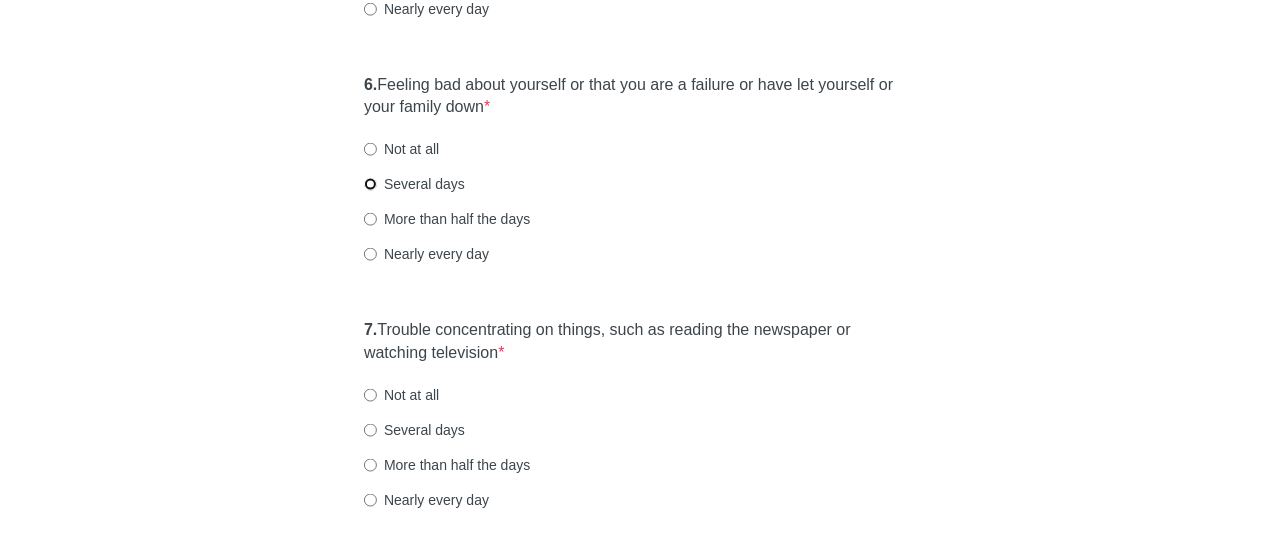 click on "Several days" at bounding box center (370, 184) 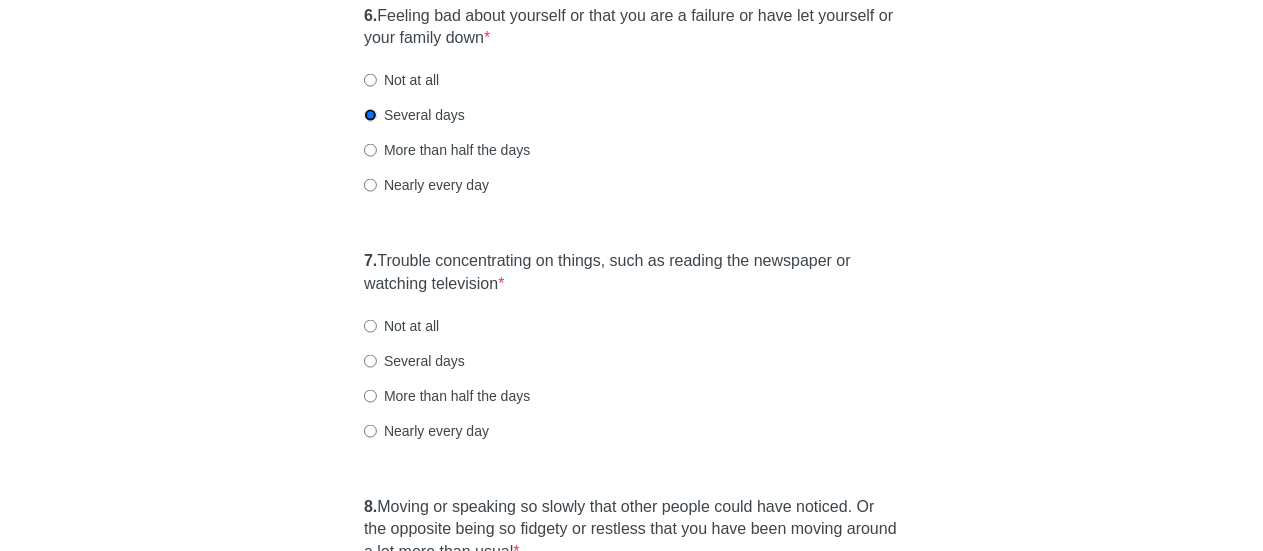 scroll, scrollTop: 1400, scrollLeft: 0, axis: vertical 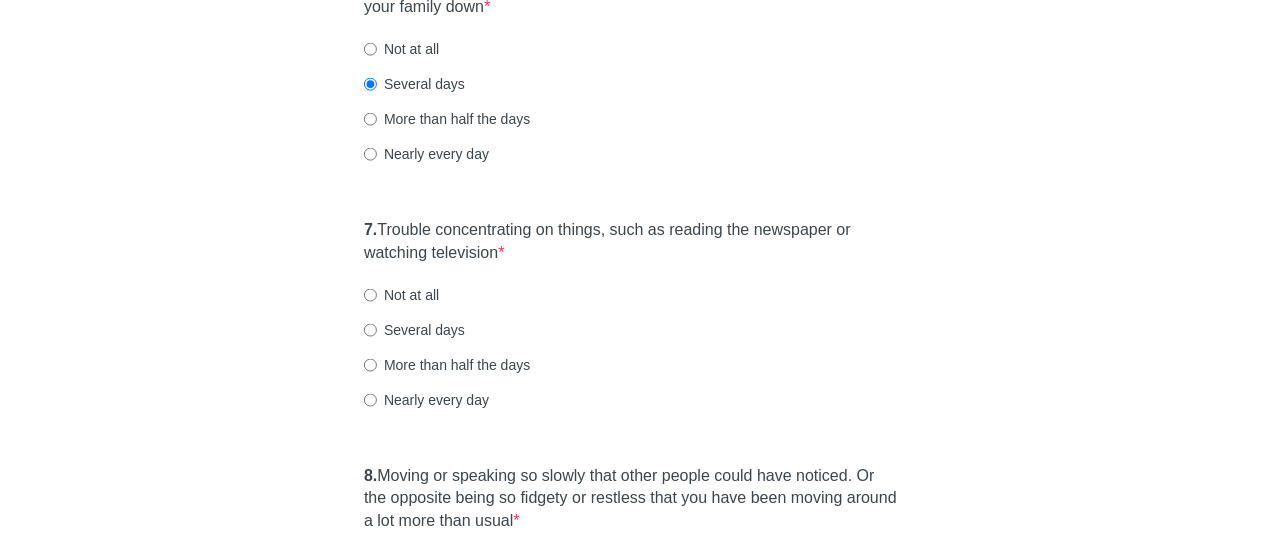click on "Nearly every day" at bounding box center (426, 400) 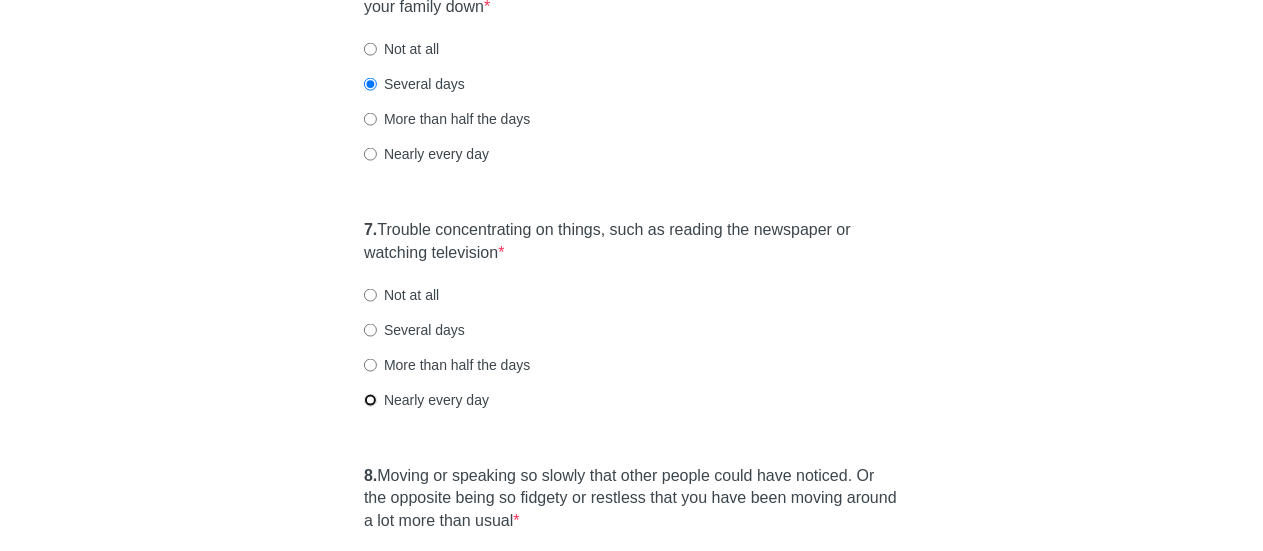 click on "Nearly every day" at bounding box center [370, 400] 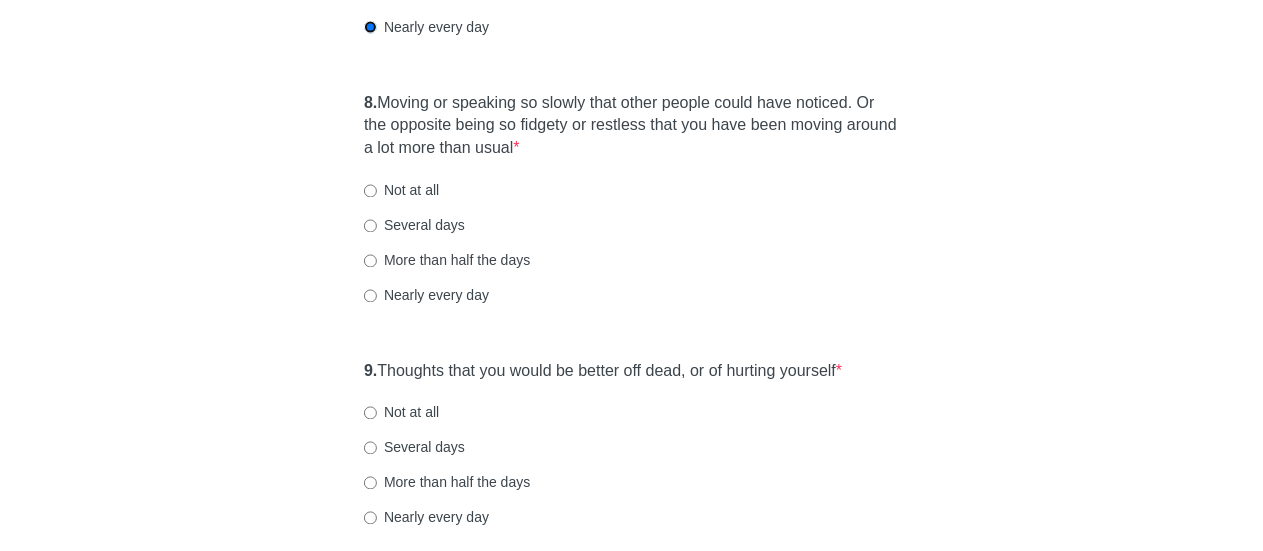 scroll, scrollTop: 1800, scrollLeft: 0, axis: vertical 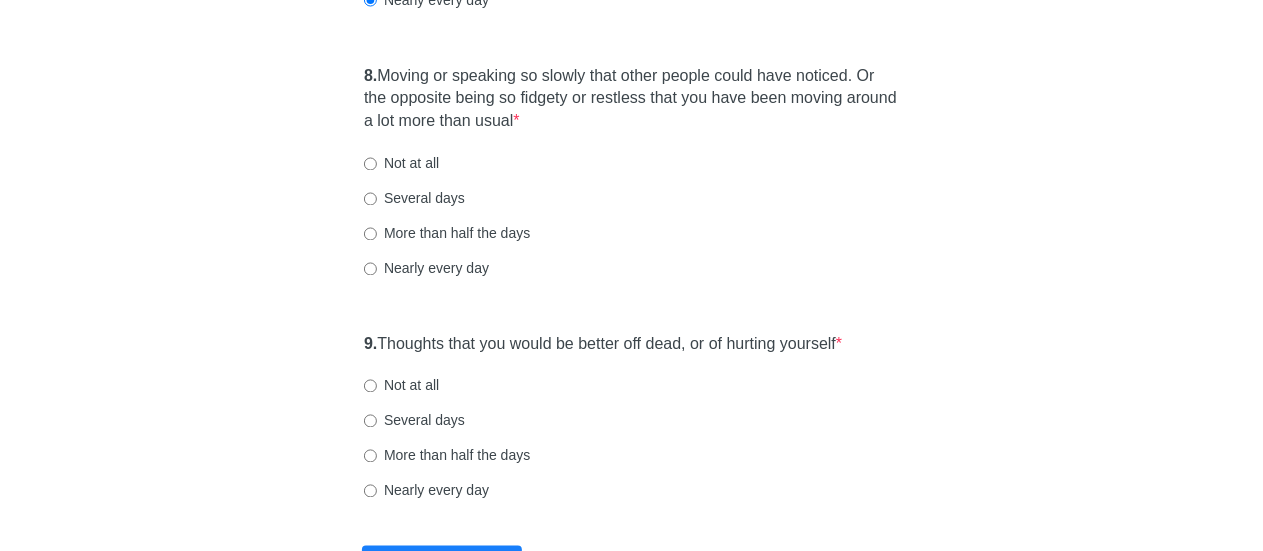 click on "Not at all" at bounding box center [401, 164] 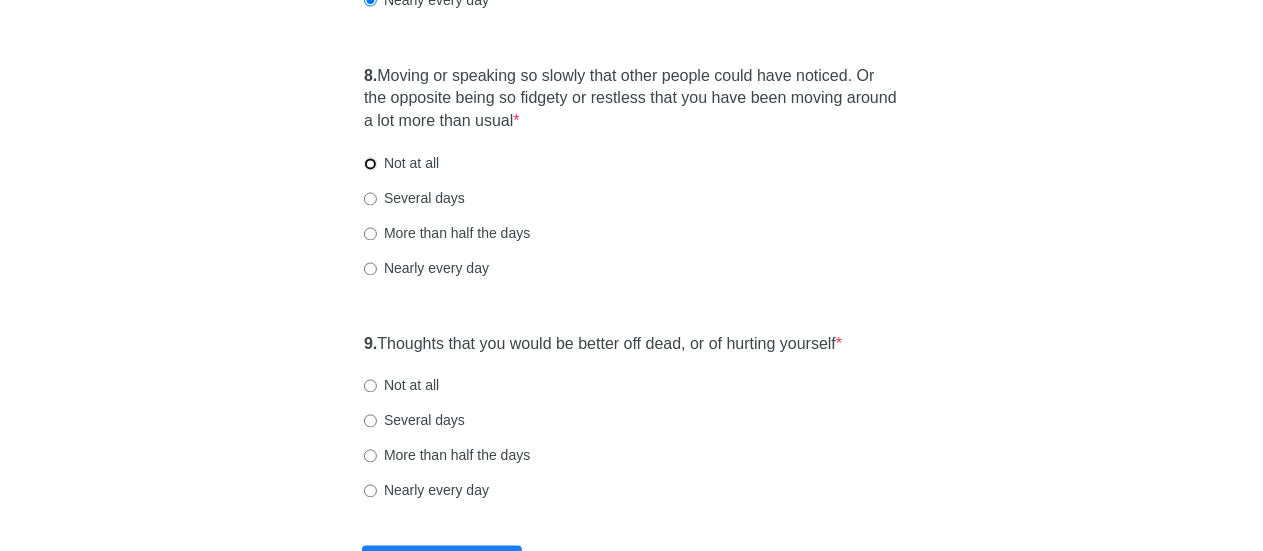 click on "Not at all" at bounding box center [370, 164] 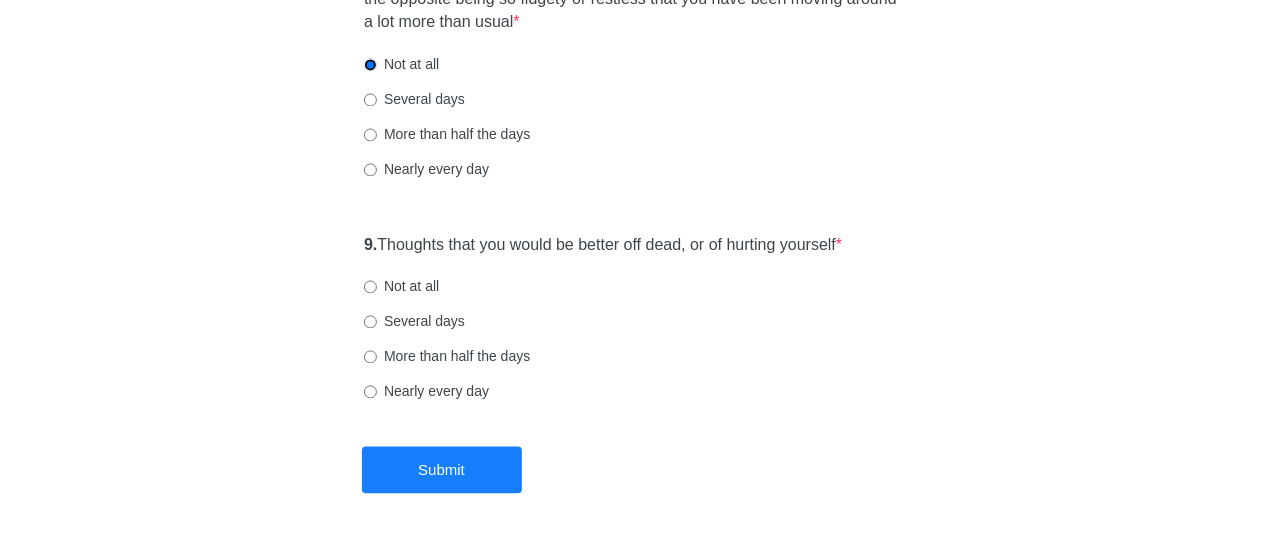 scroll, scrollTop: 1962, scrollLeft: 0, axis: vertical 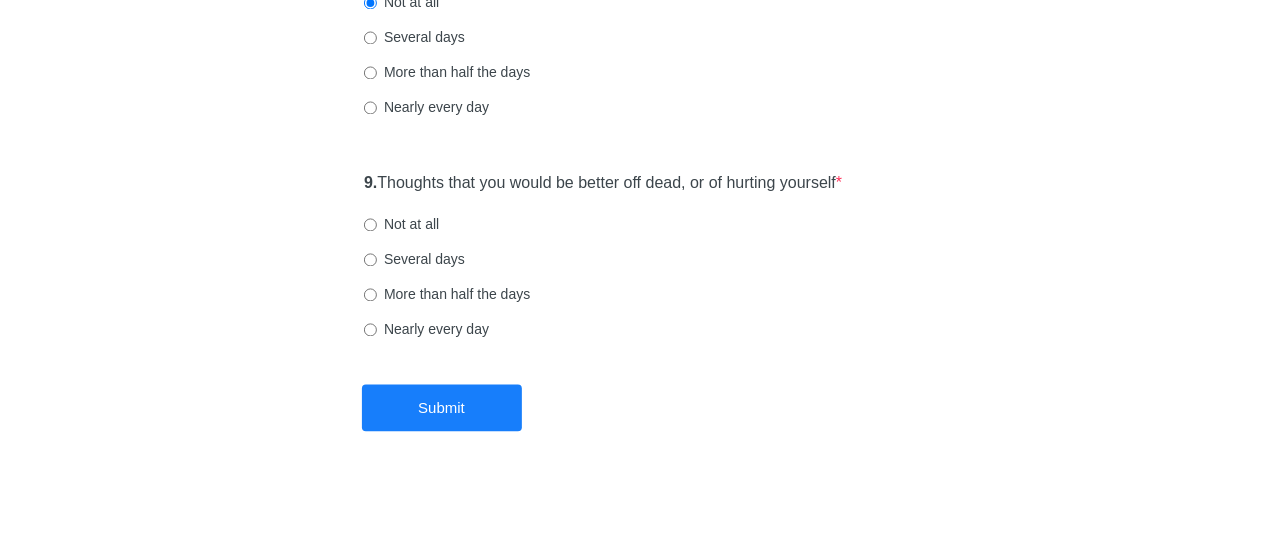 click on "Not at all" at bounding box center (401, 224) 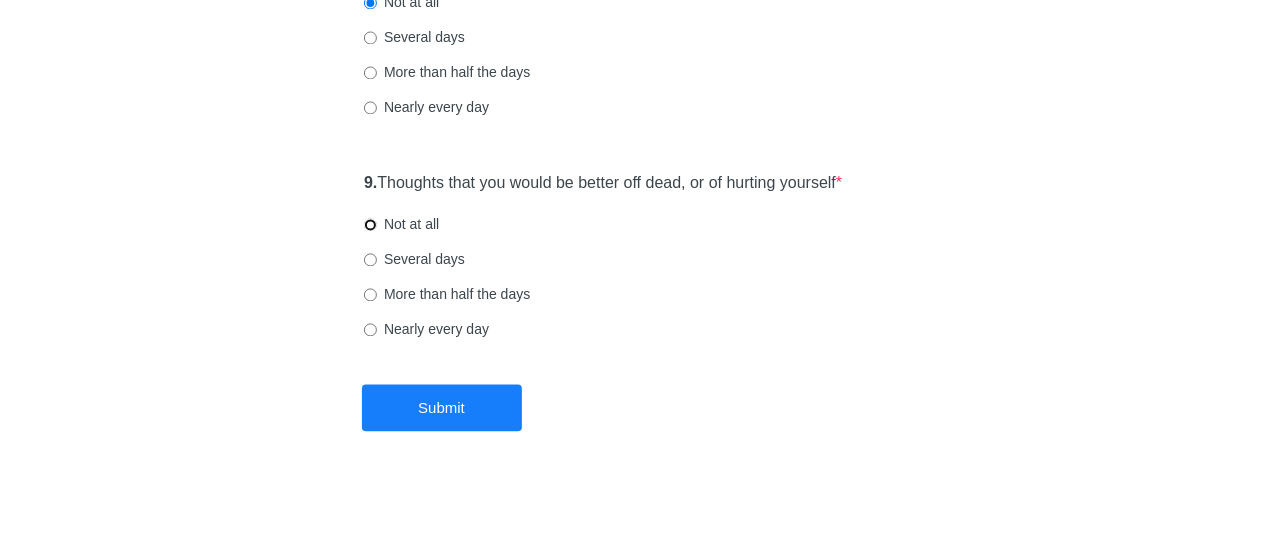 click on "Not at all" at bounding box center [370, 224] 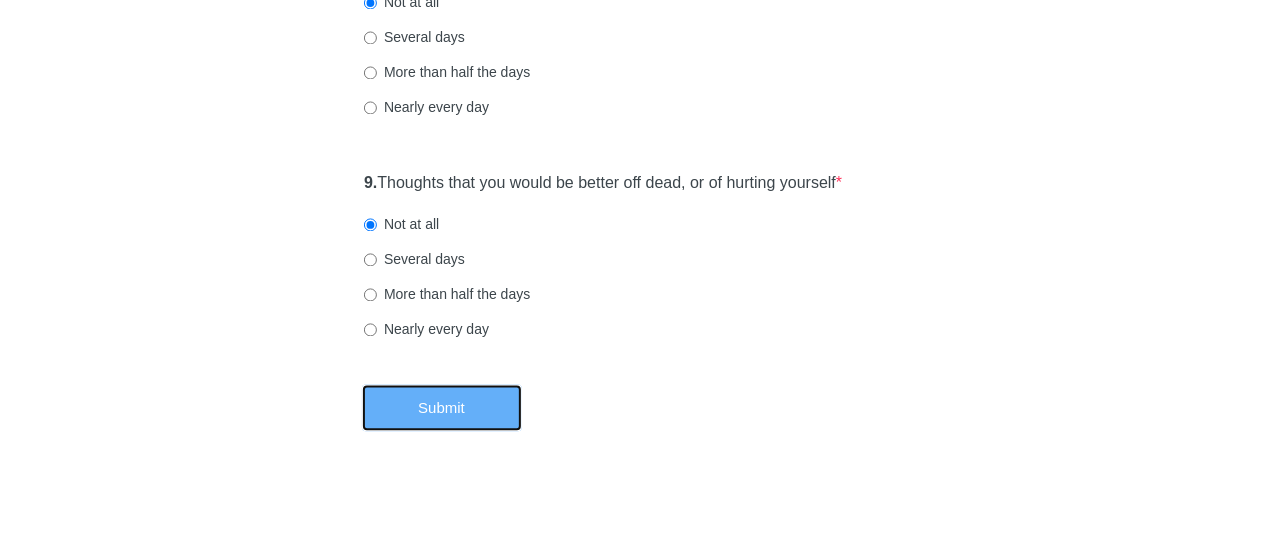 click on "Submit" at bounding box center [442, 407] 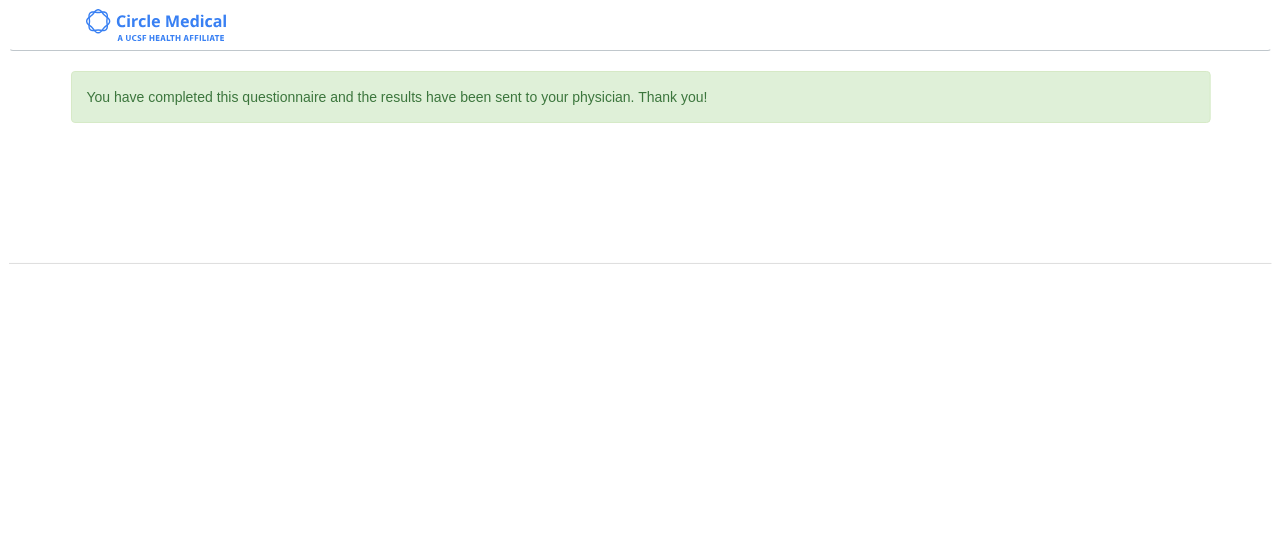 scroll, scrollTop: 0, scrollLeft: 0, axis: both 